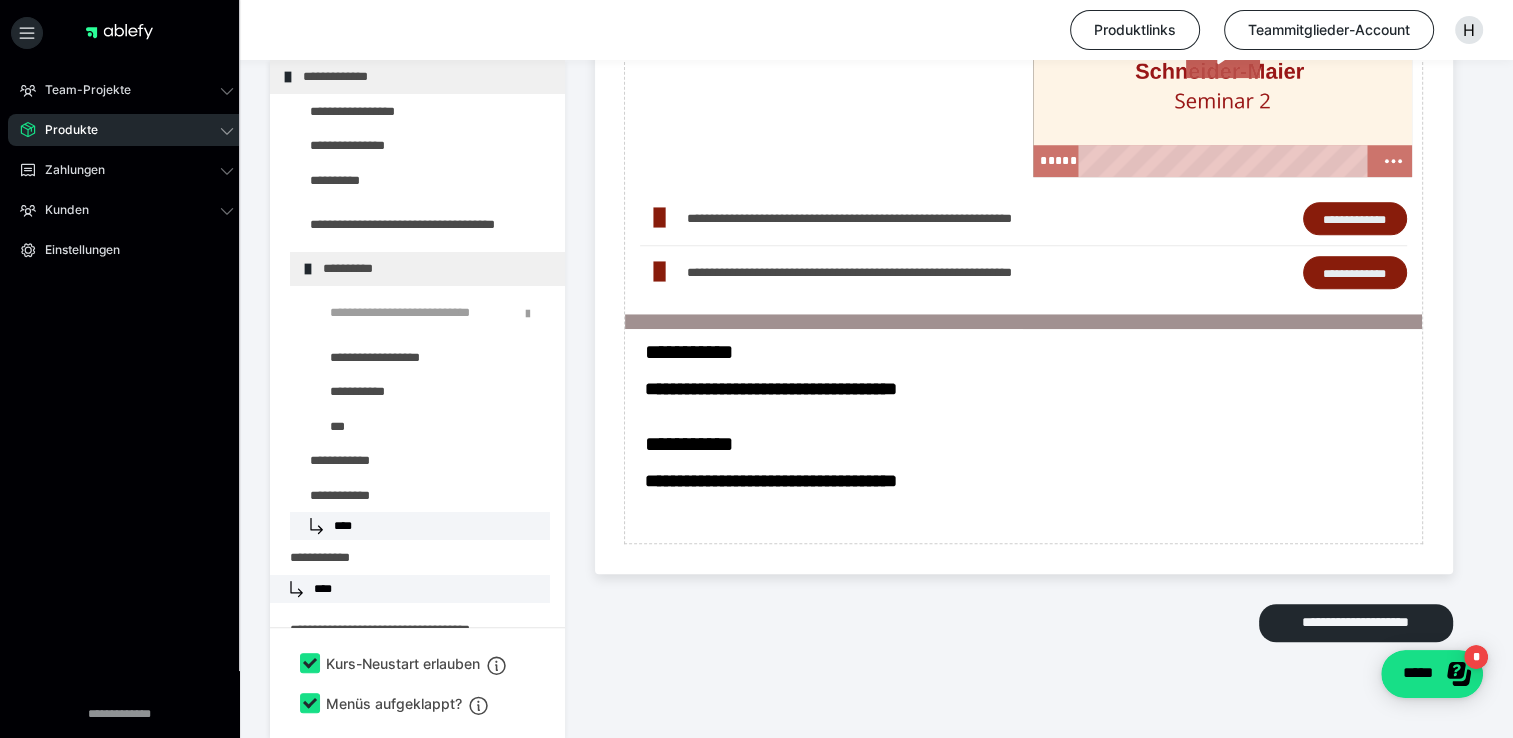 scroll, scrollTop: 0, scrollLeft: 0, axis: both 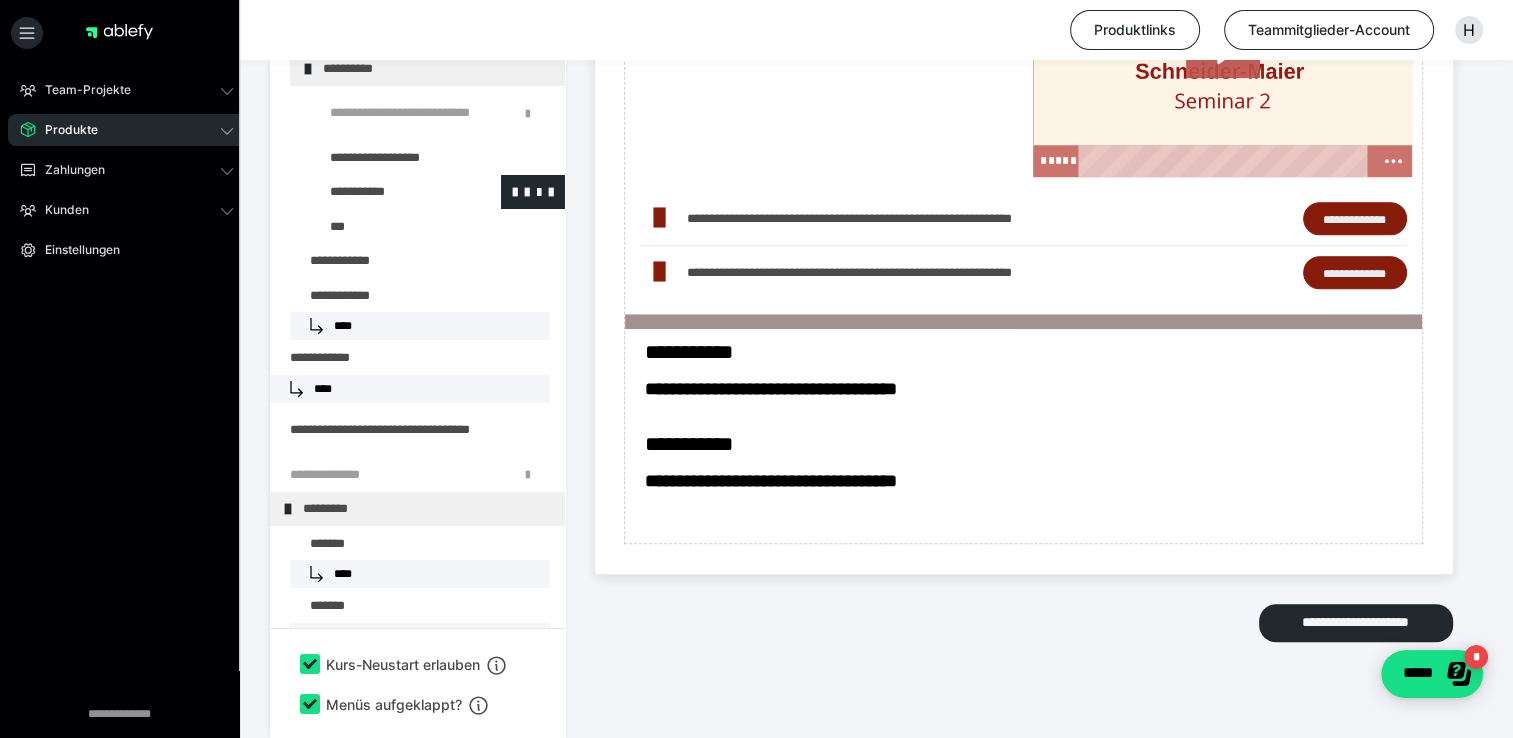 click at bounding box center [385, 192] 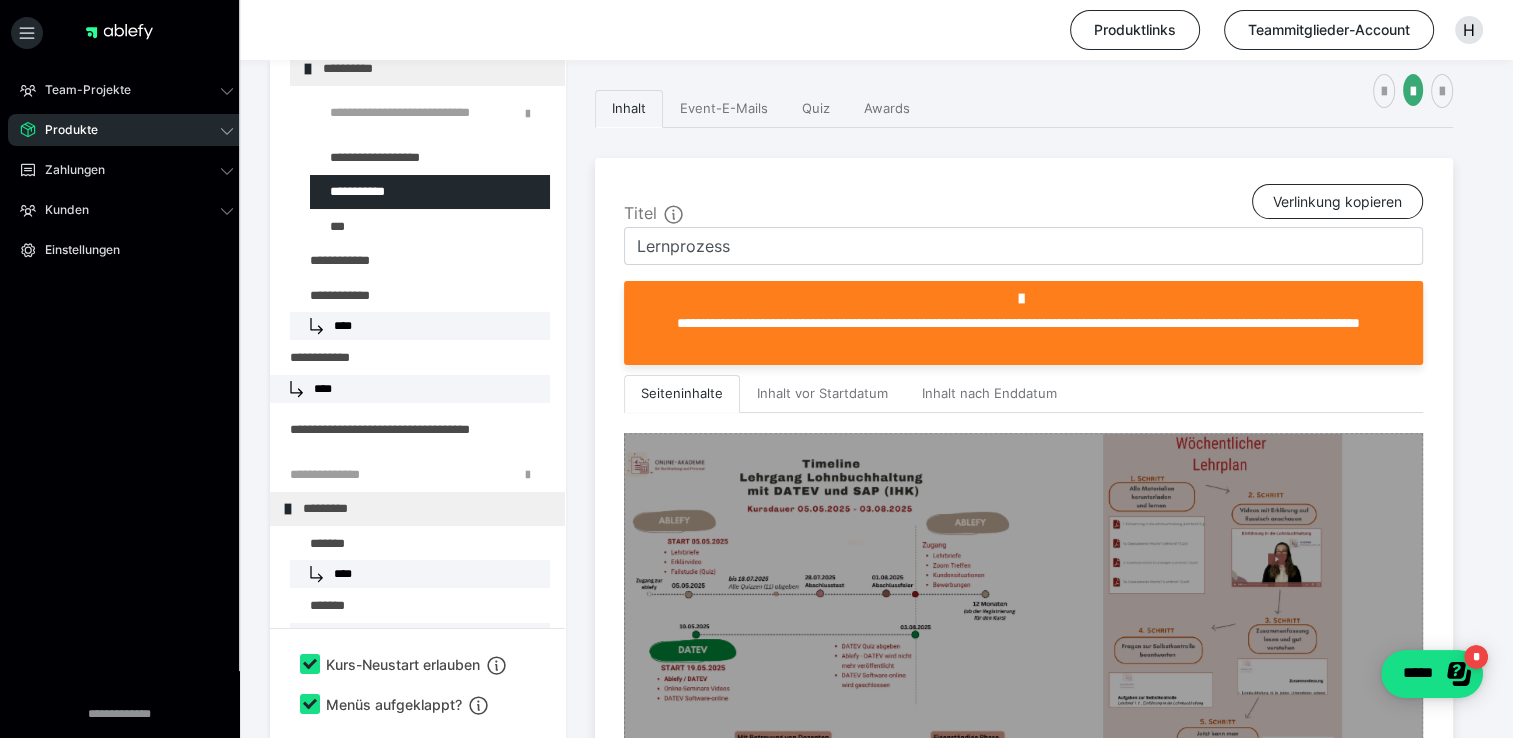 scroll, scrollTop: 558, scrollLeft: 0, axis: vertical 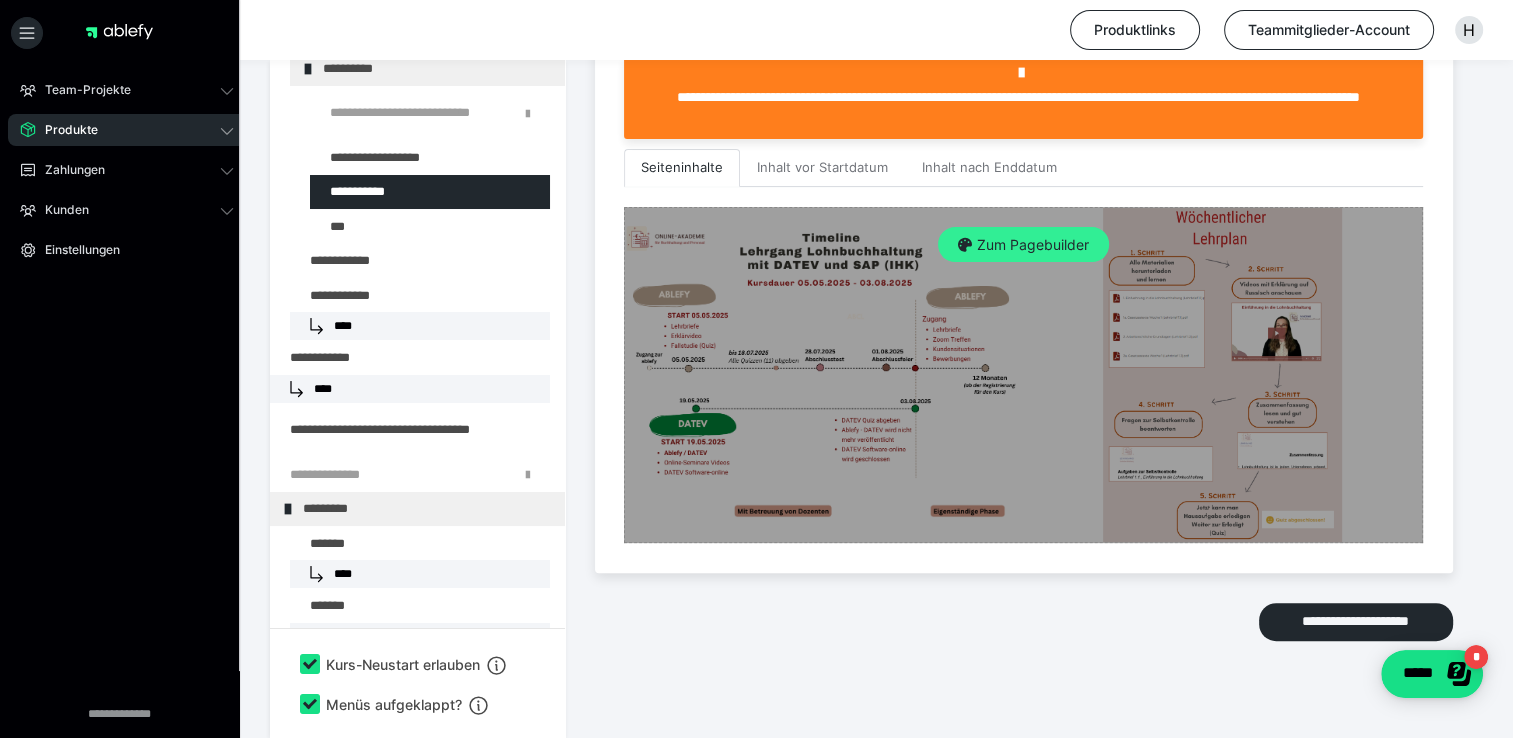 click on "Zum Pagebuilder" at bounding box center [1023, 245] 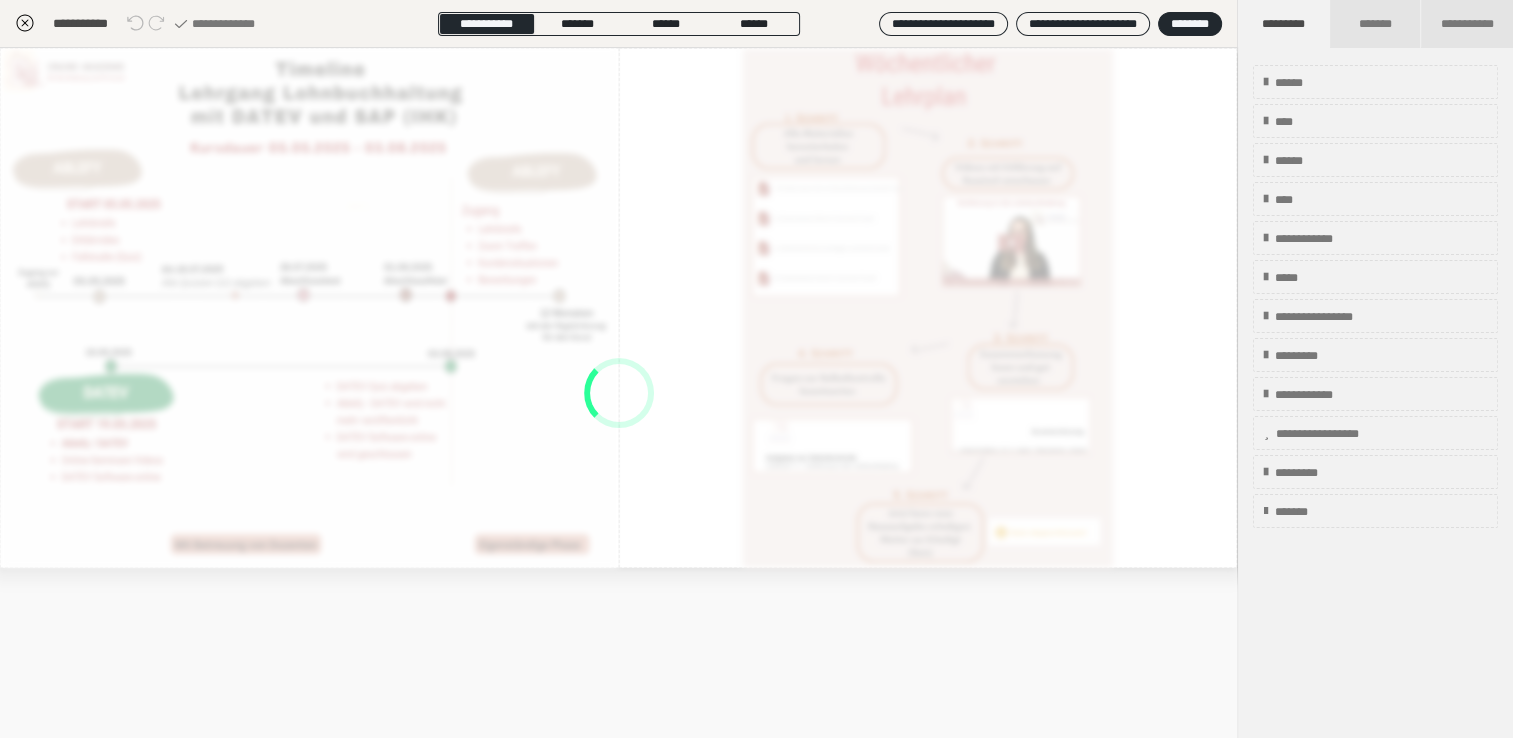 scroll, scrollTop: 332, scrollLeft: 0, axis: vertical 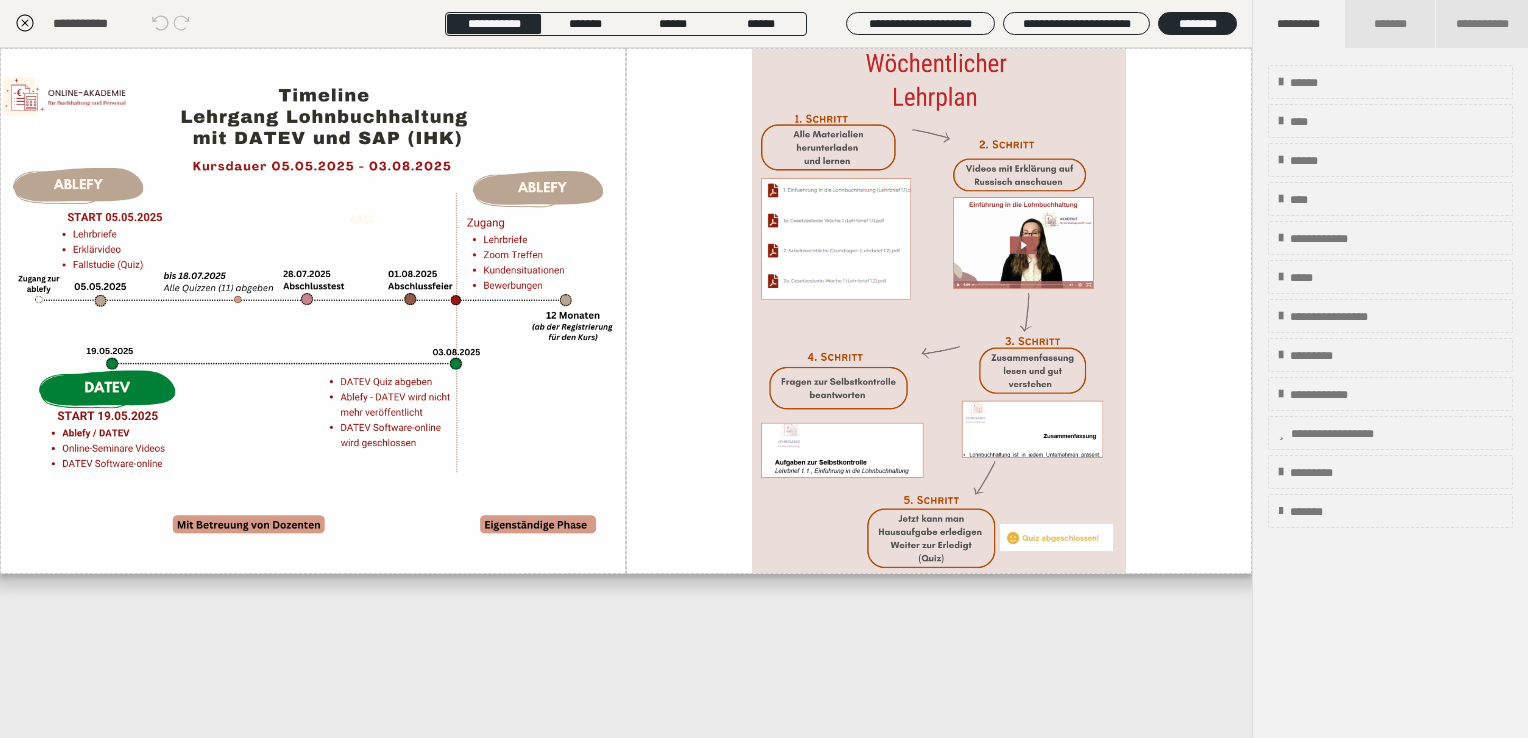 click 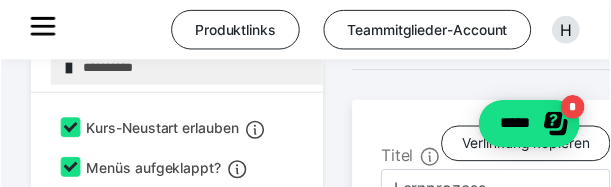 scroll, scrollTop: 579, scrollLeft: 0, axis: vertical 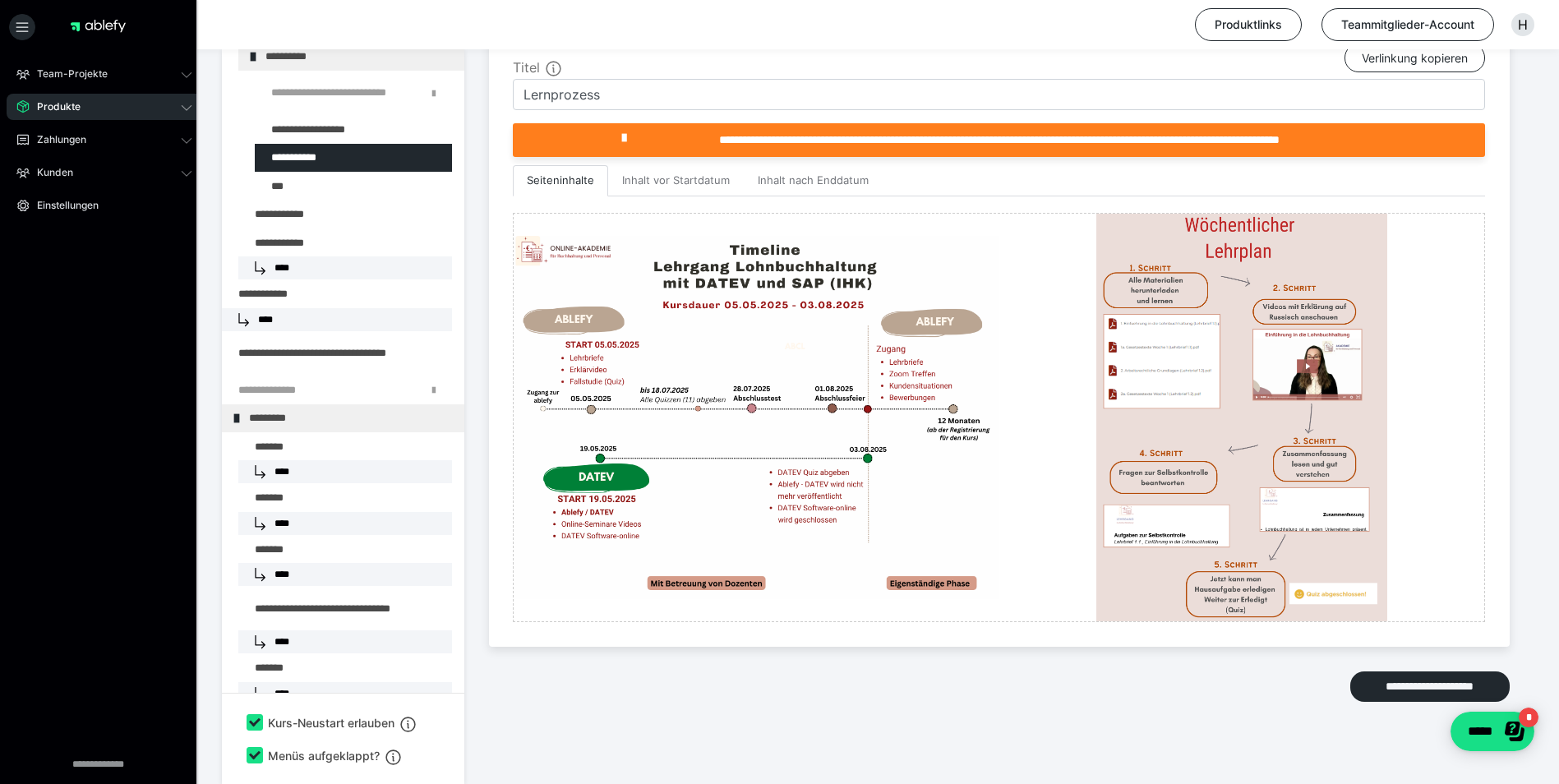 drag, startPoint x: 90, startPoint y: 168, endPoint x: 86, endPoint y: 200, distance: 32.249031 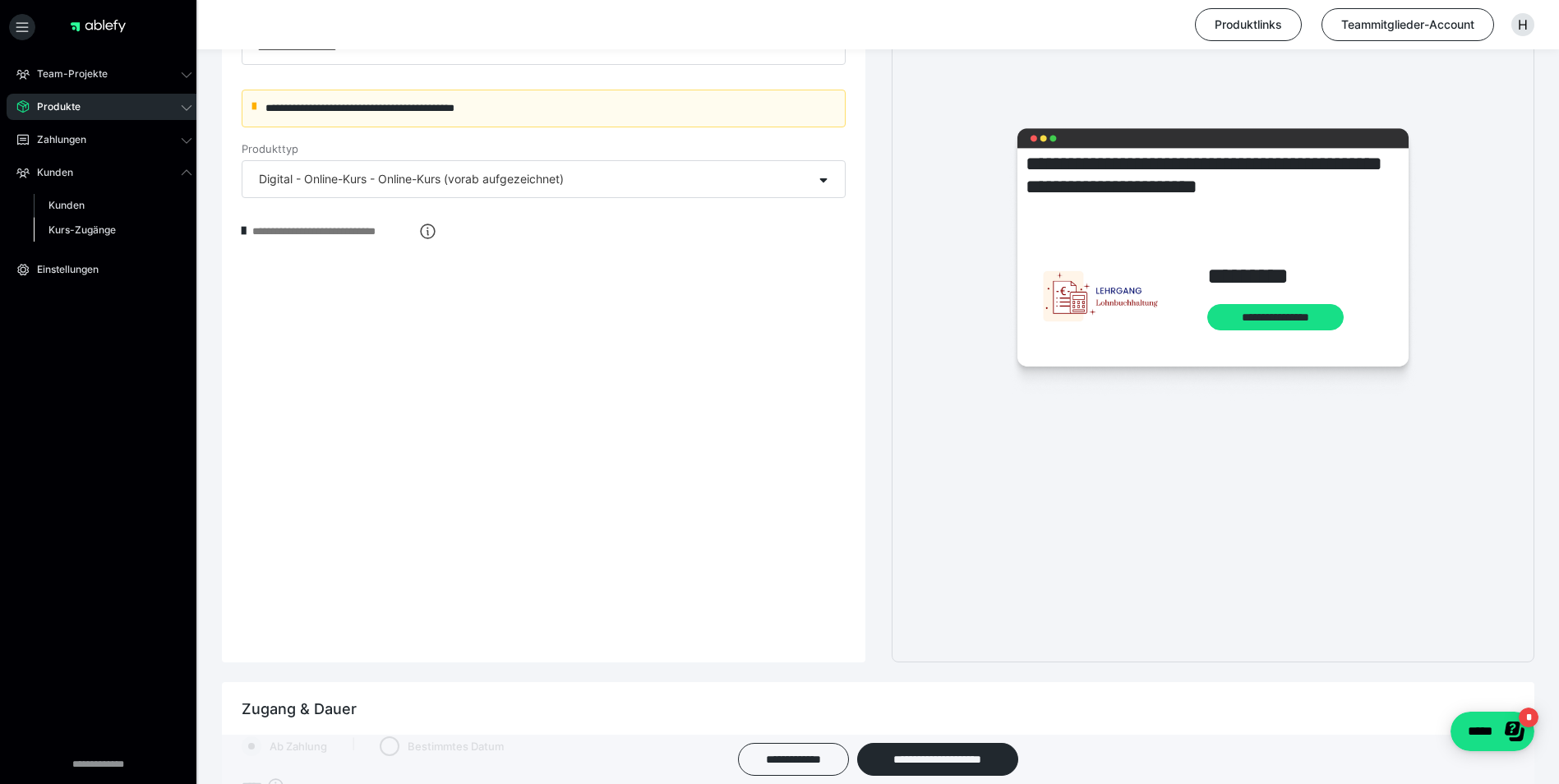 click on "Kurs-Zugänge" at bounding box center (82, 229) 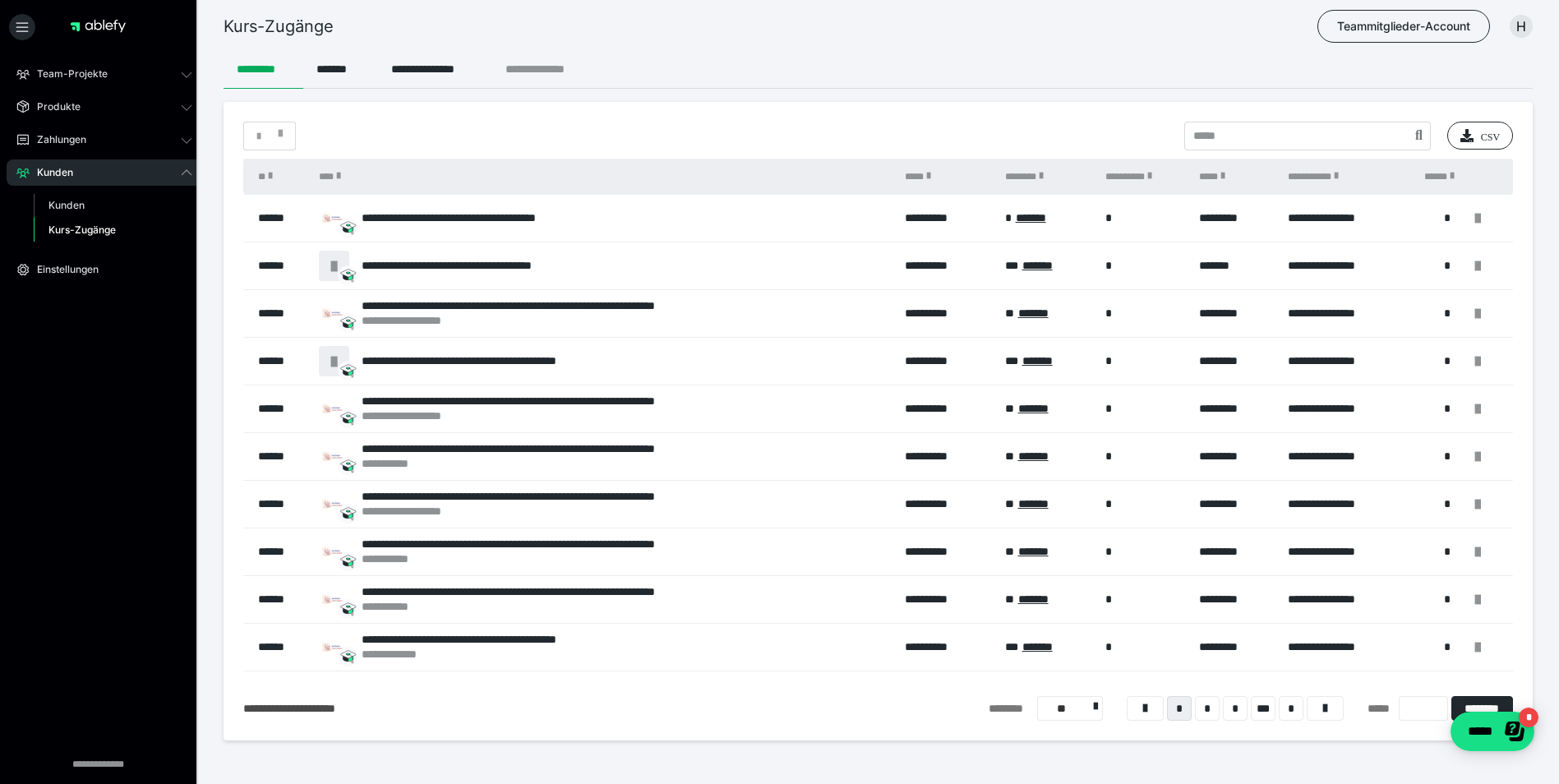 click on "**********" at bounding box center (549, 69) 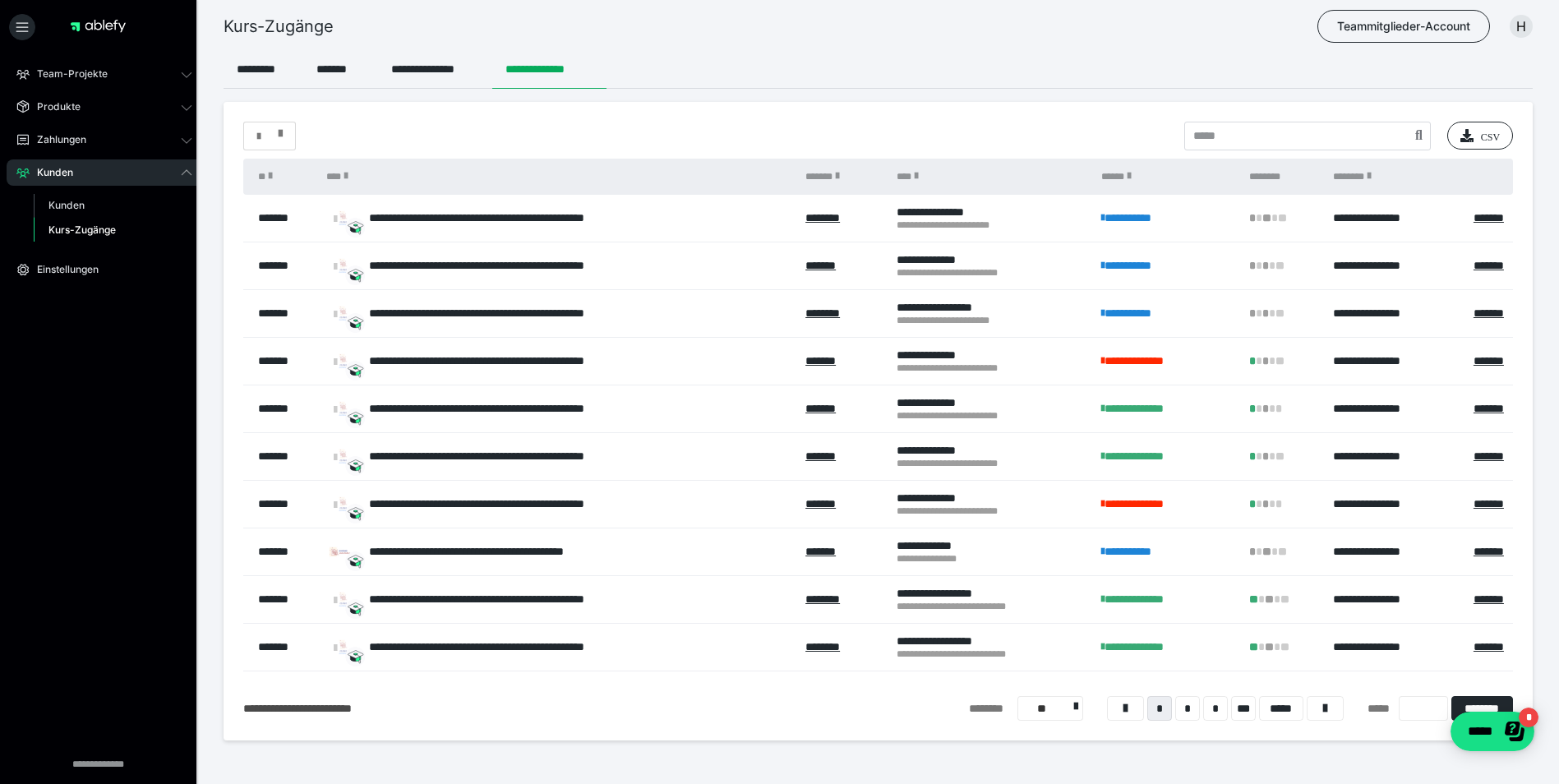 click at bounding box center [270, 136] 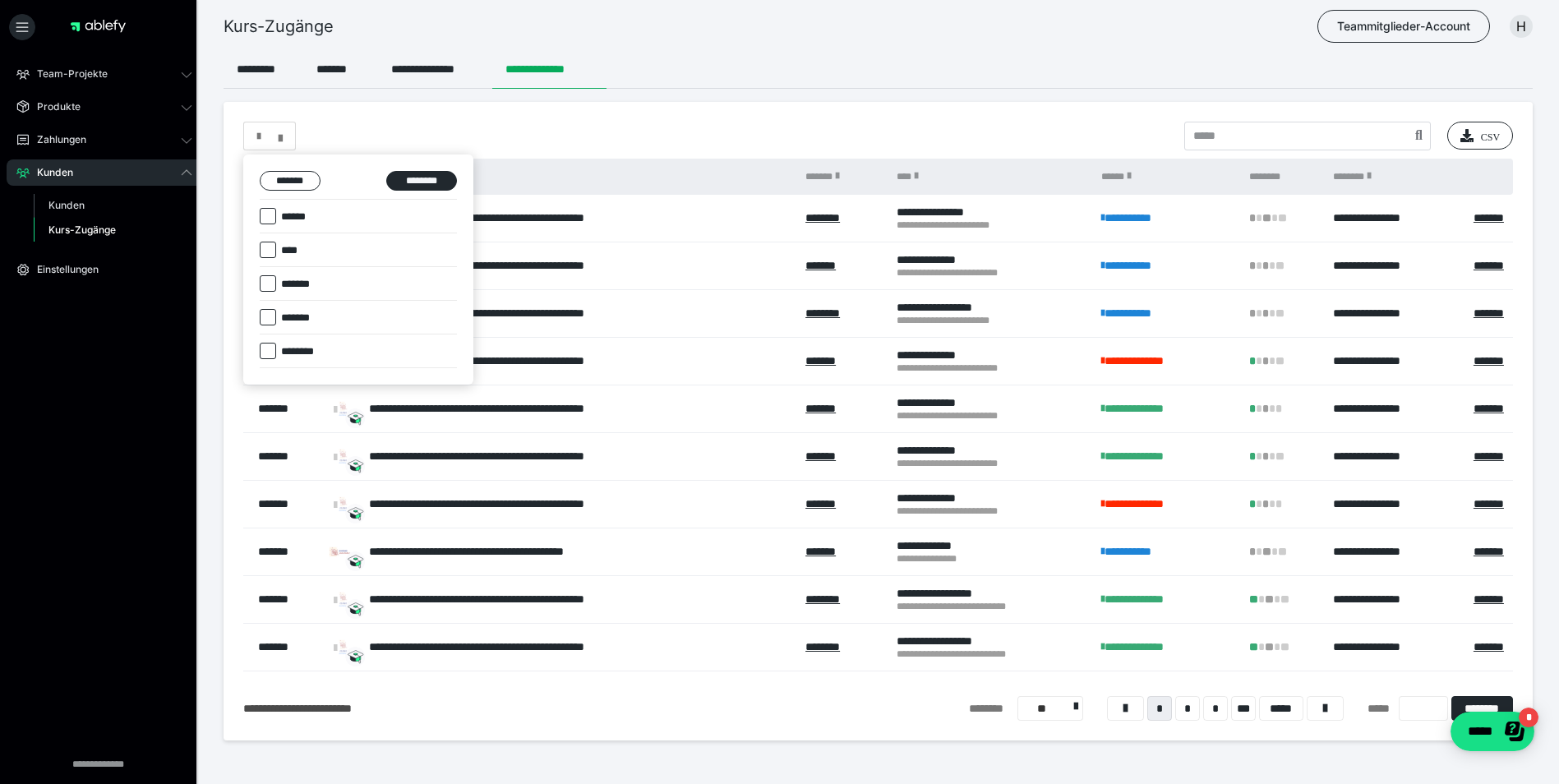 click at bounding box center [268, 250] 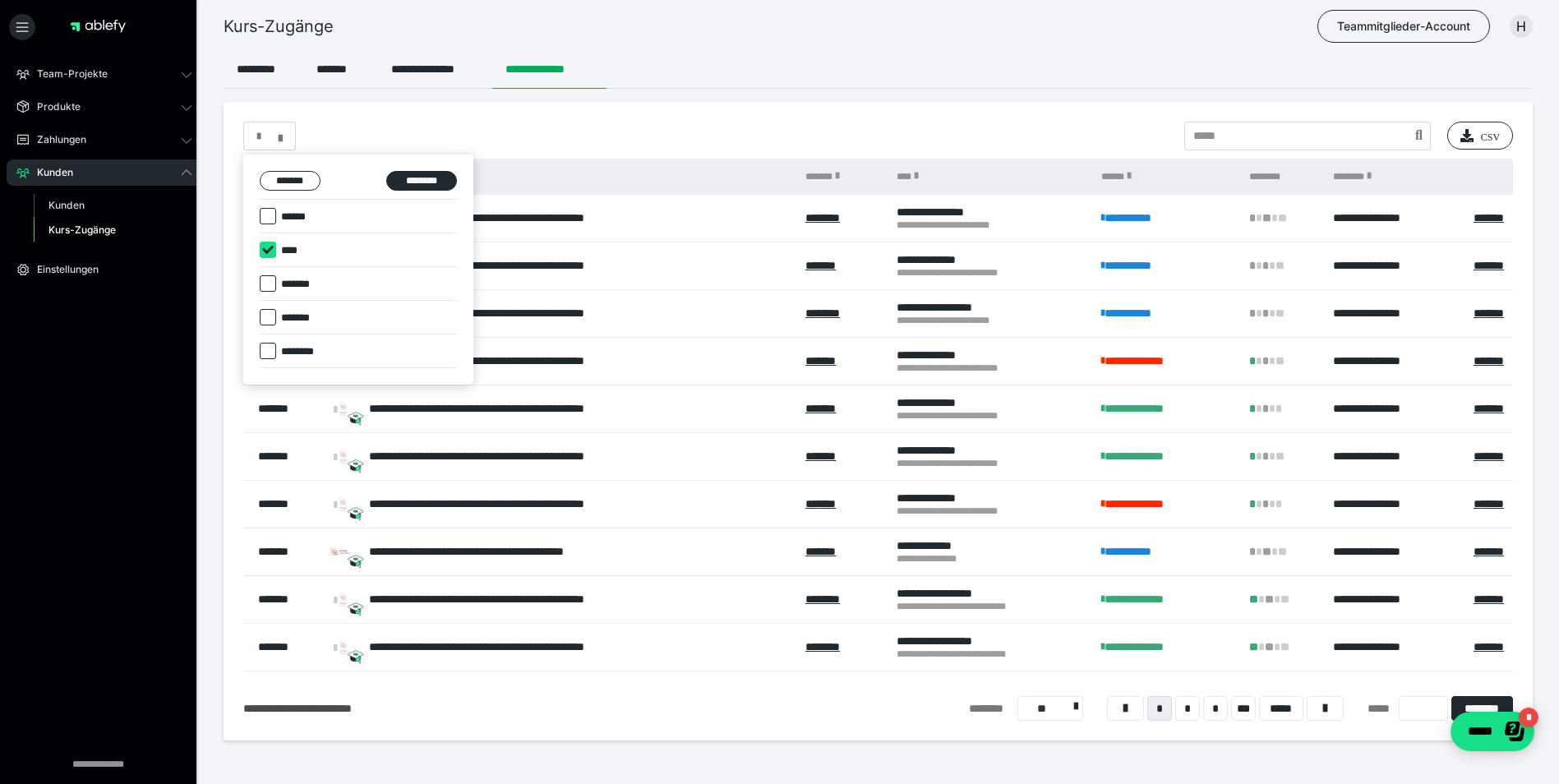 checkbox on "****" 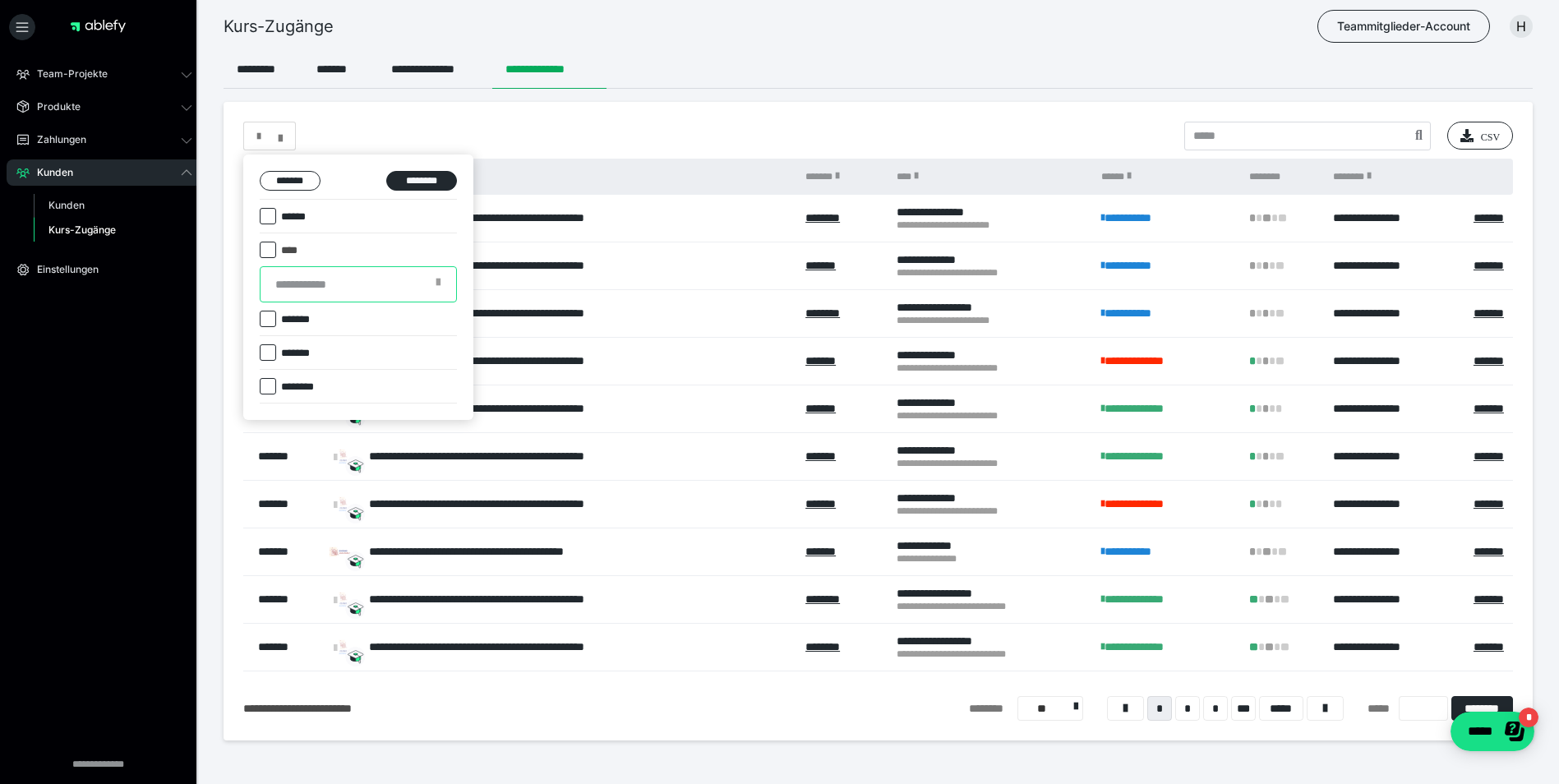 click at bounding box center (358, 284) 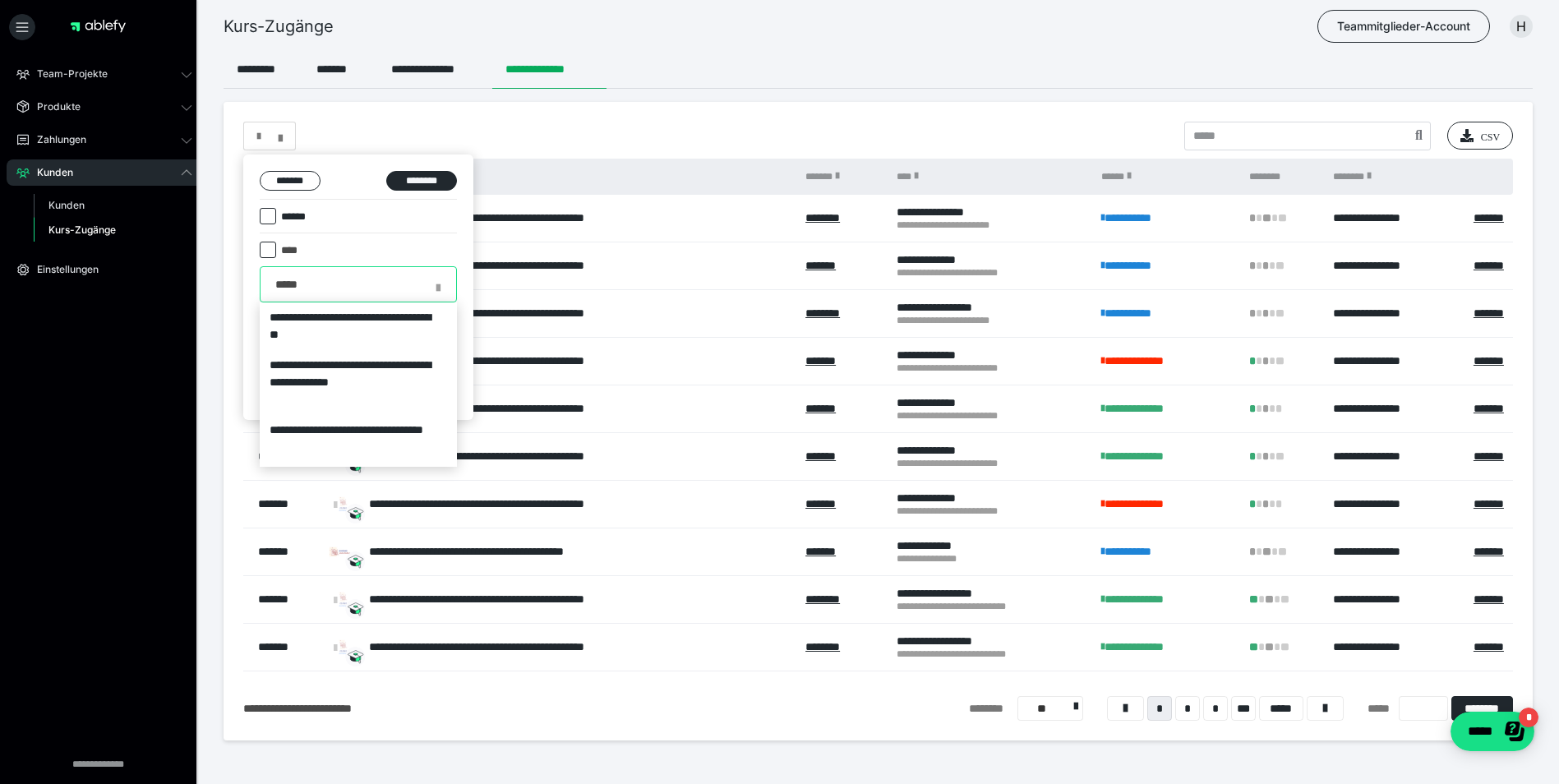 type on "*****" 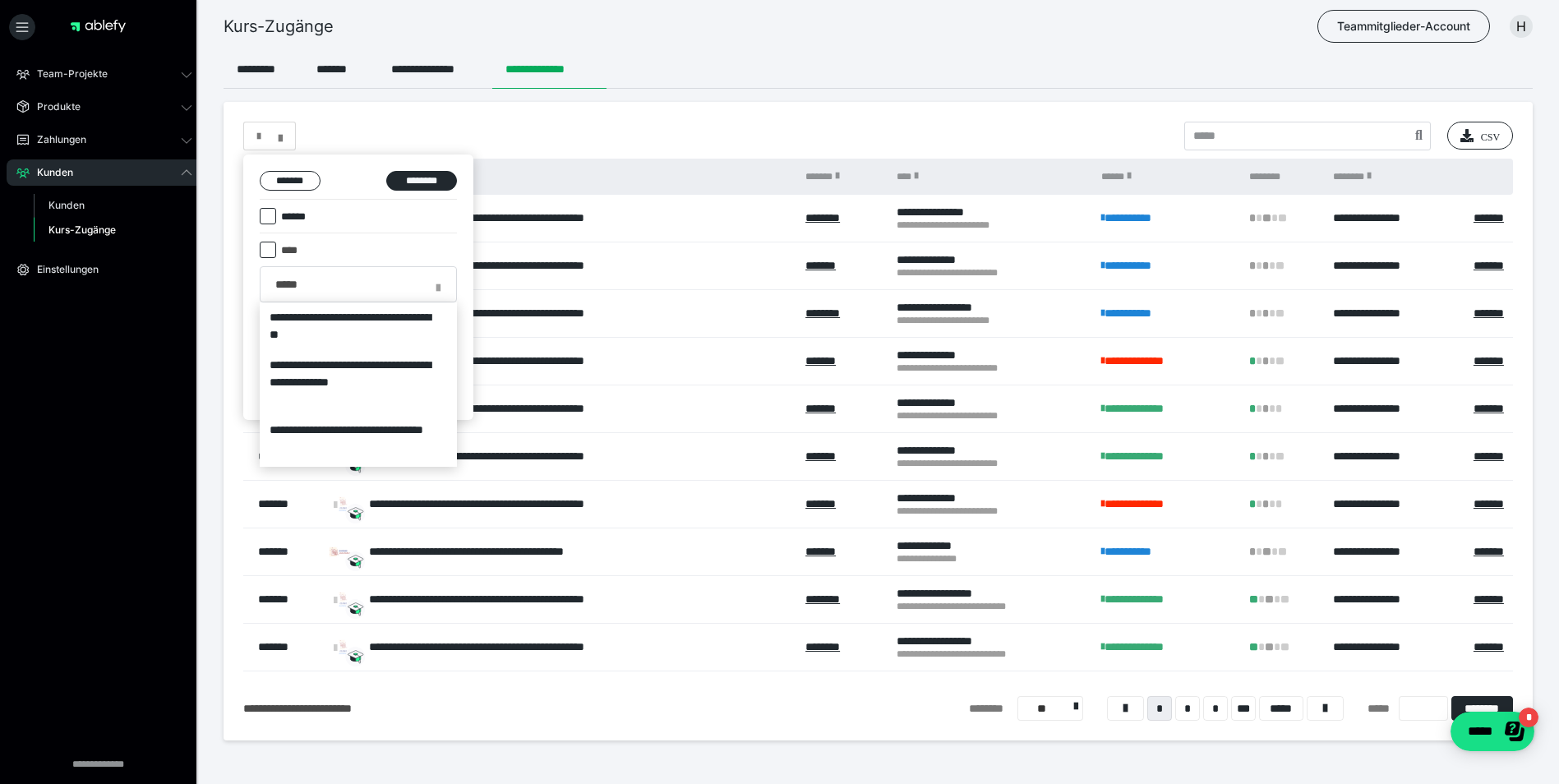 click on "**********" at bounding box center (352, 382) 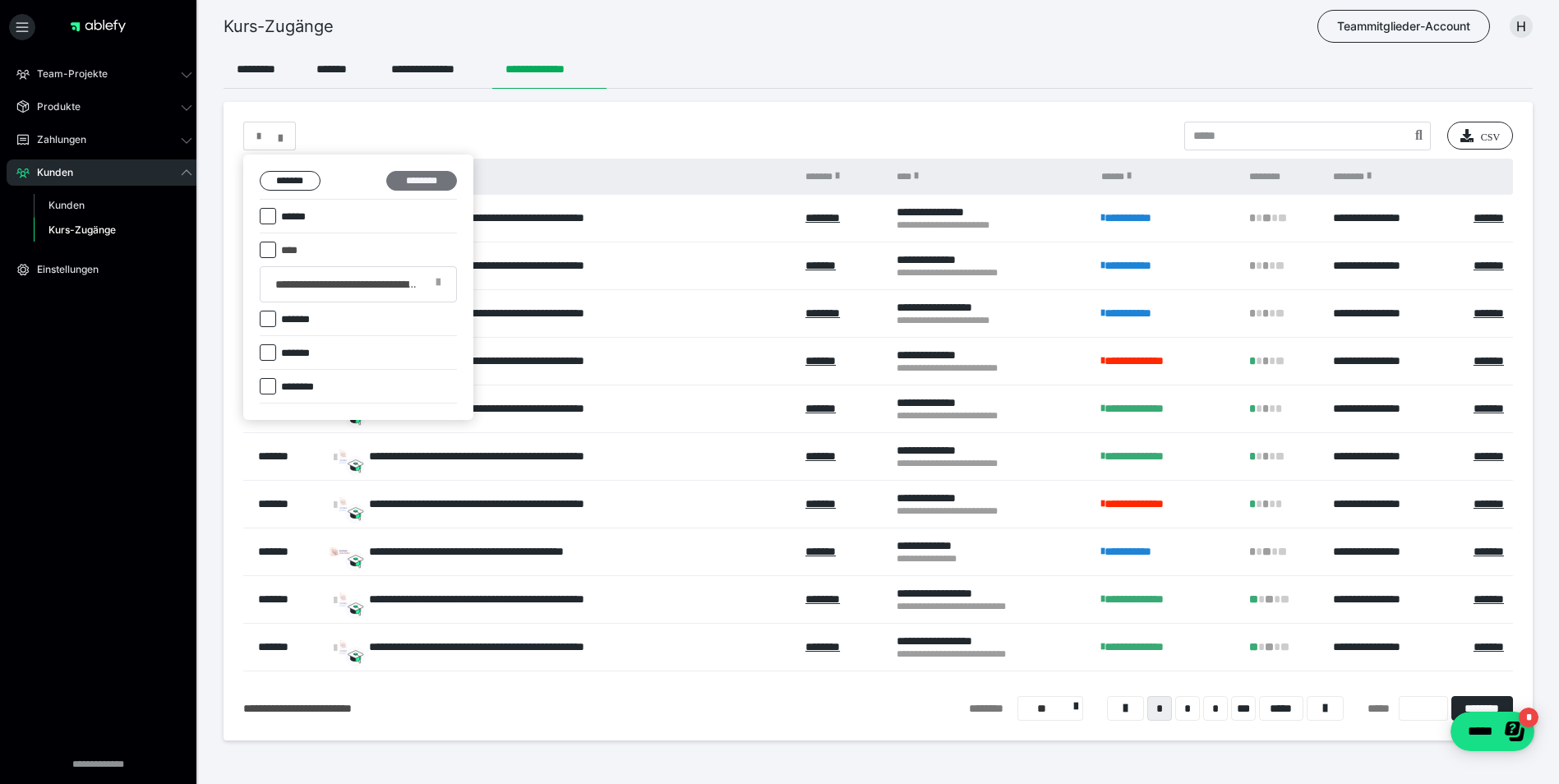 click on "********" at bounding box center [422, 181] 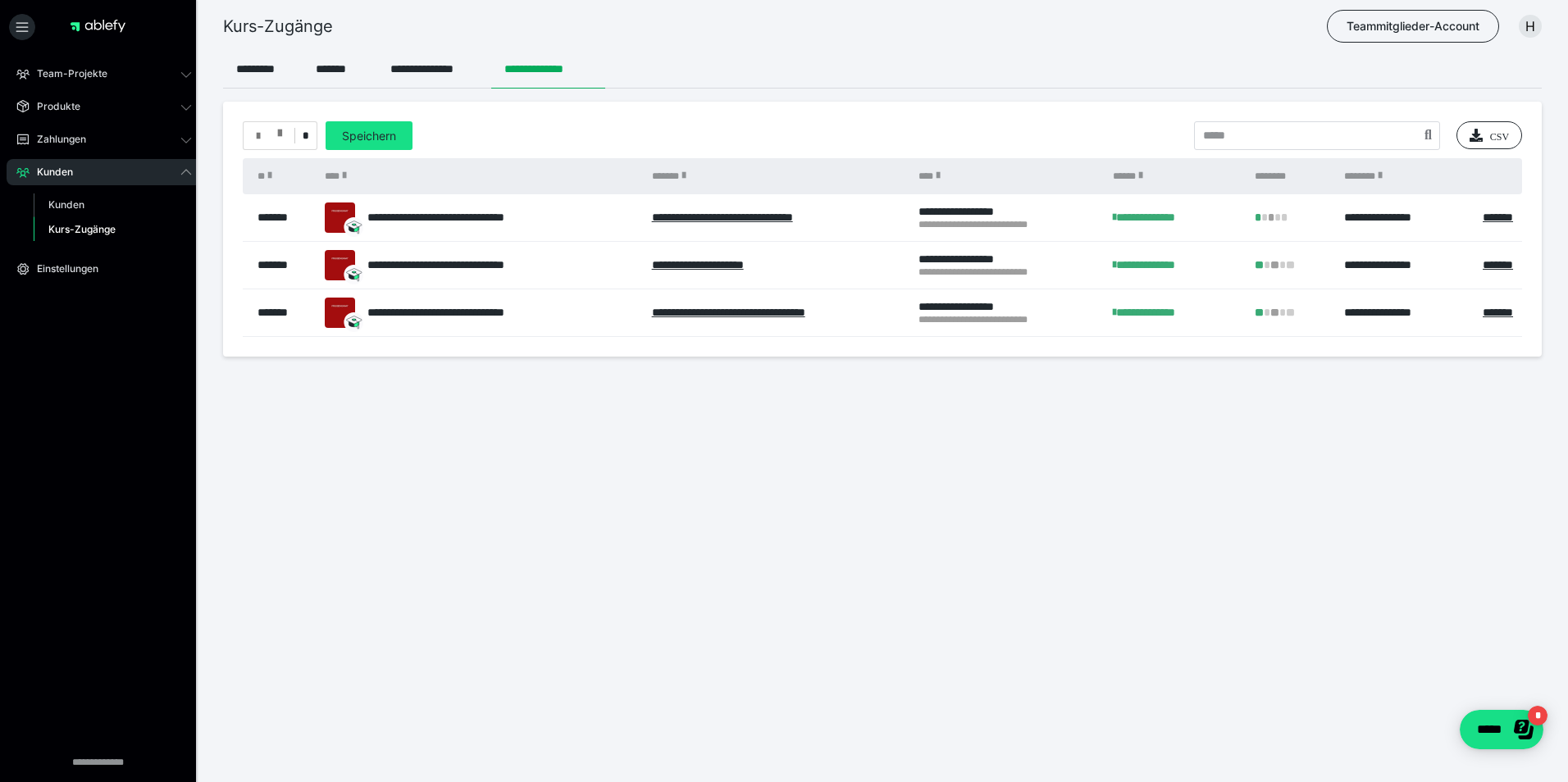 click at bounding box center (280, 130) 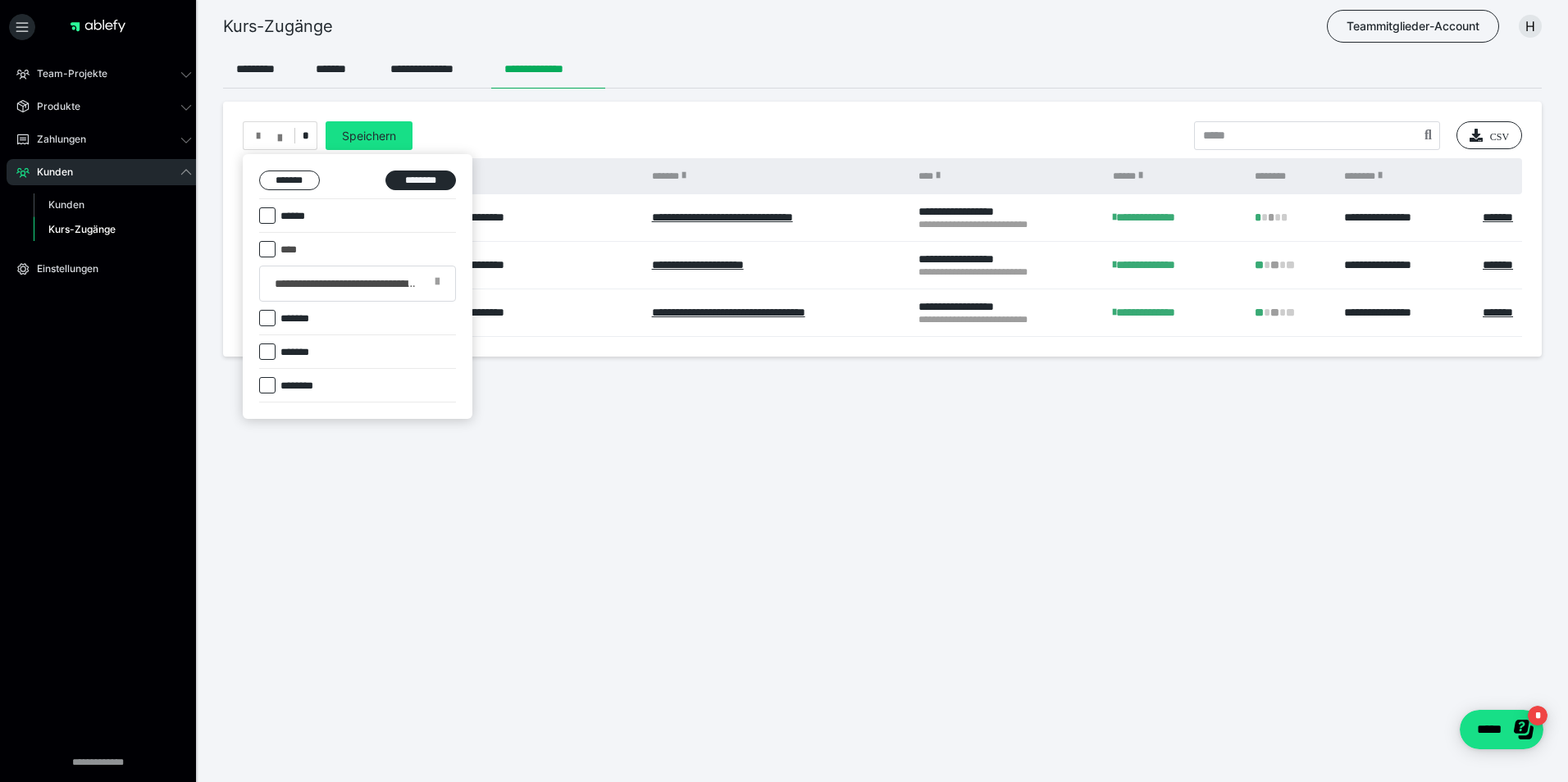click on "****" at bounding box center (295, 250) 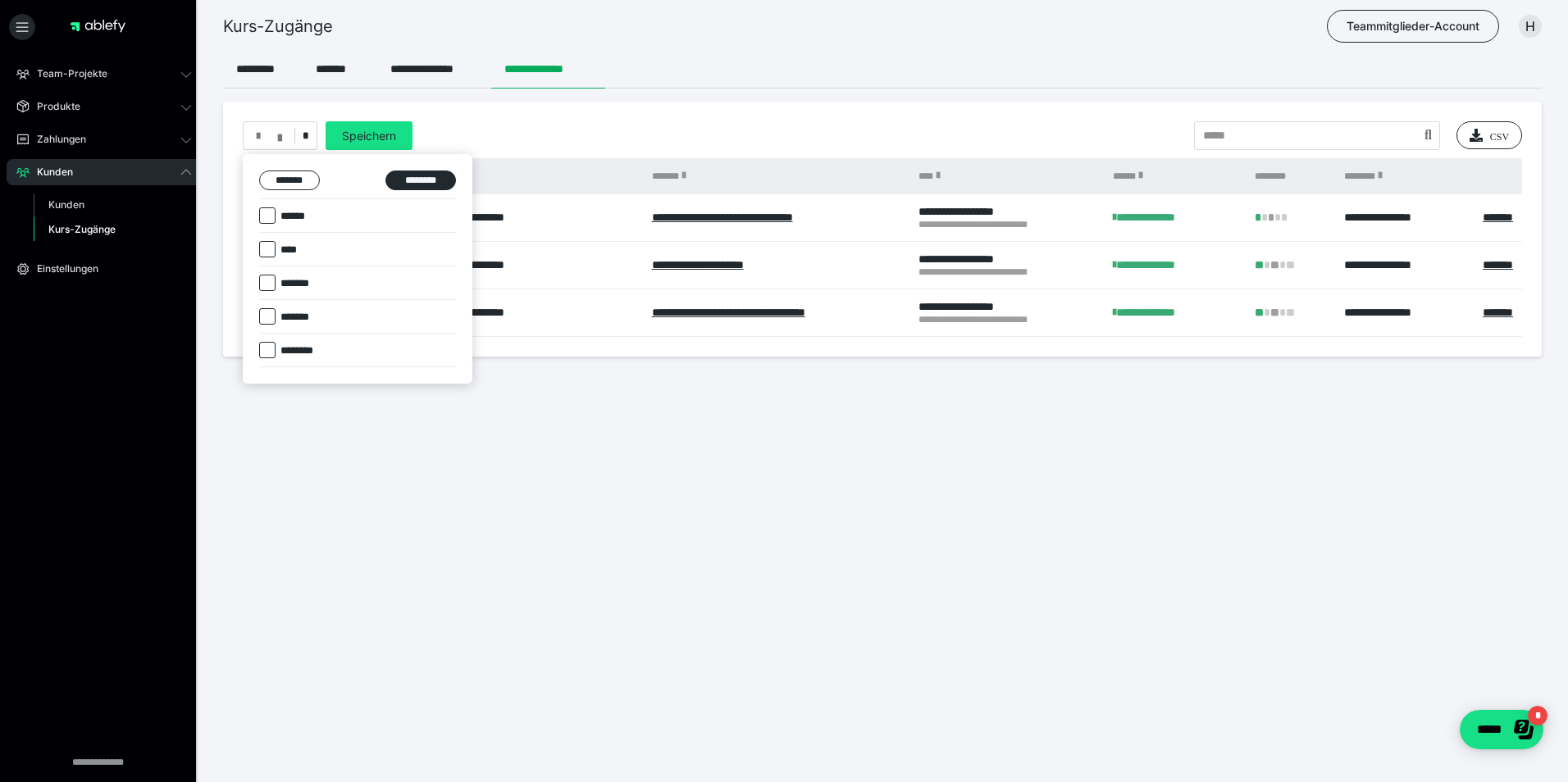 click on "****" at bounding box center [295, 250] 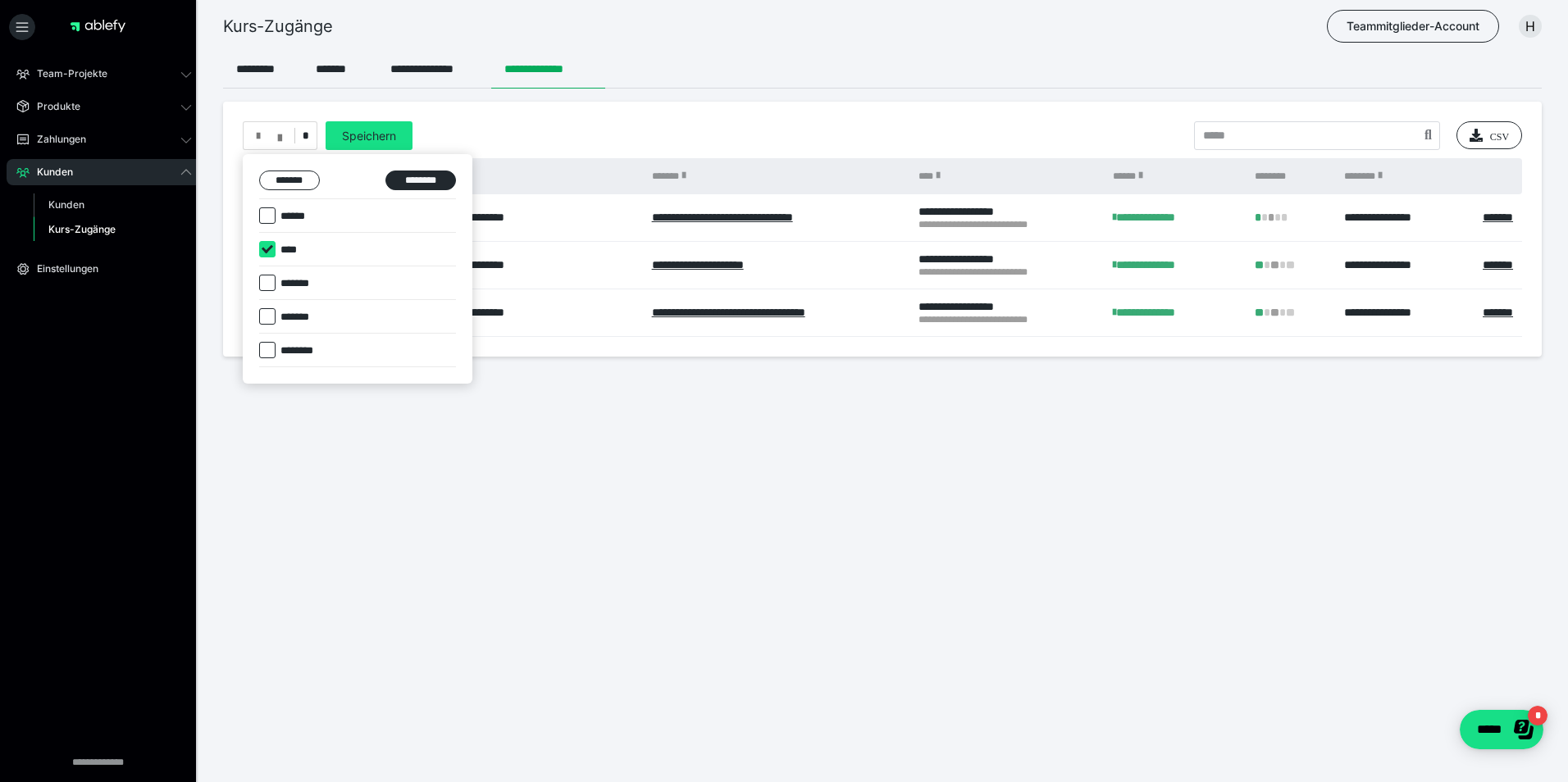 checkbox on "****" 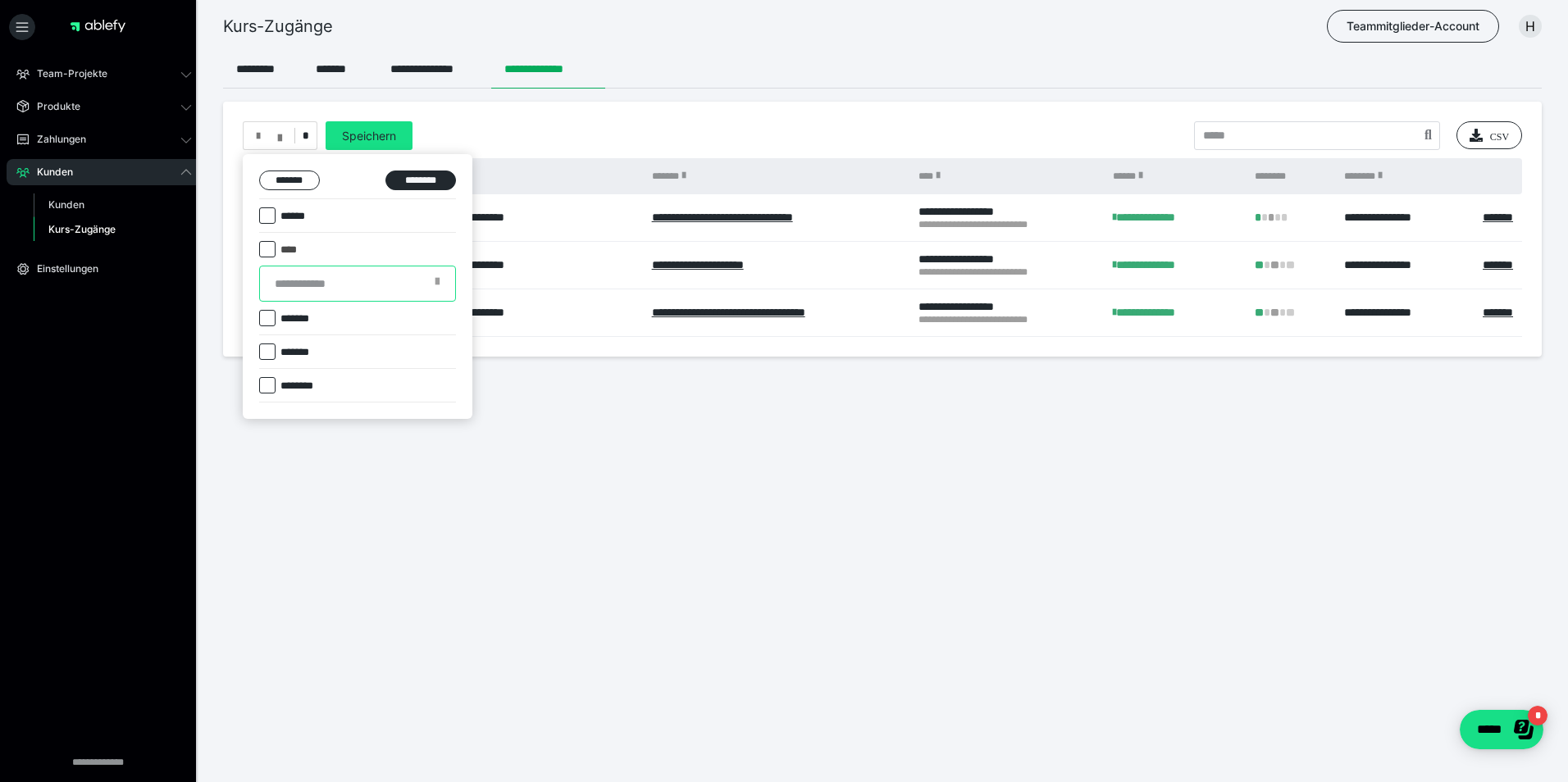click at bounding box center [358, 284] 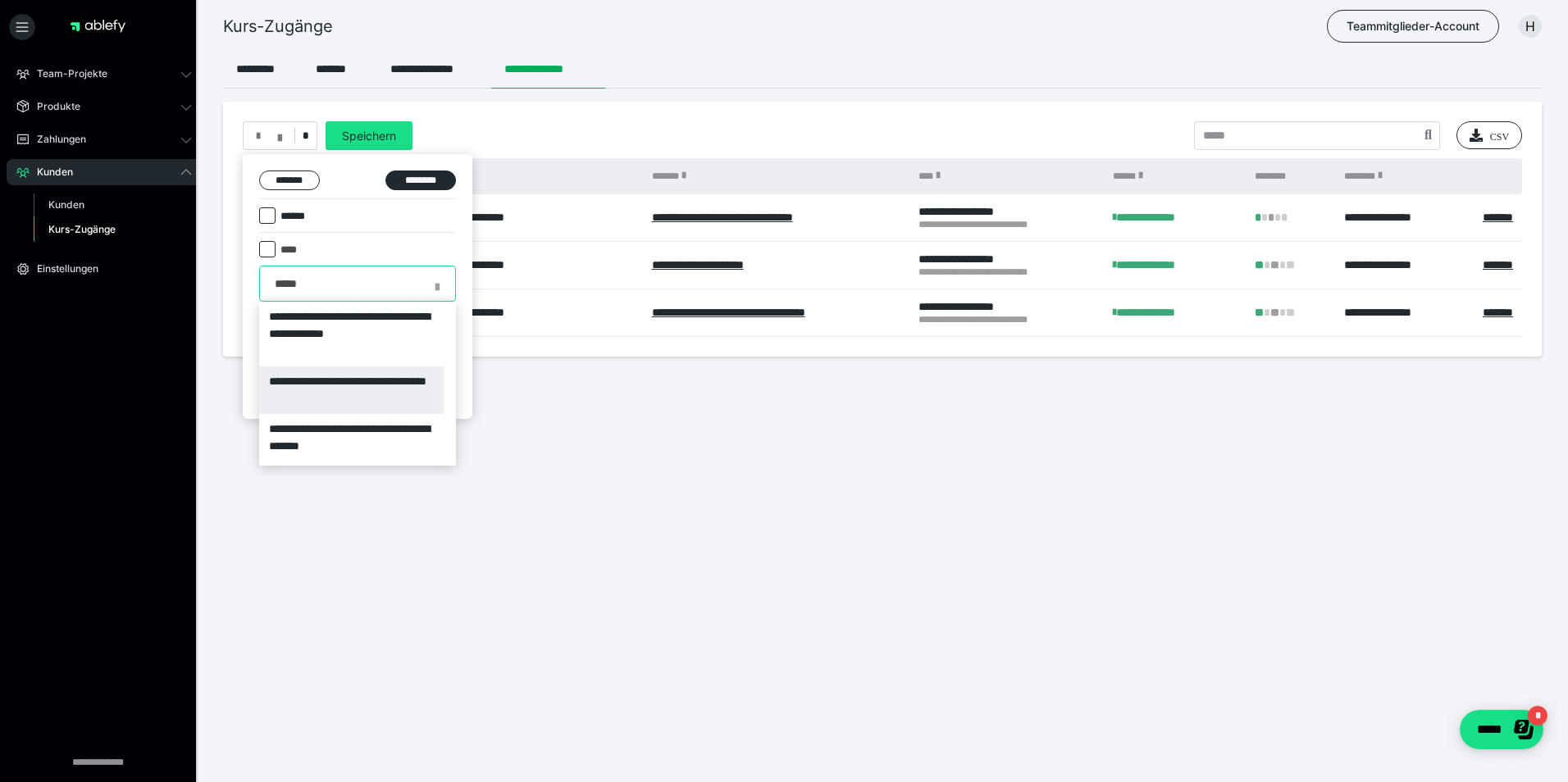 type on "*****" 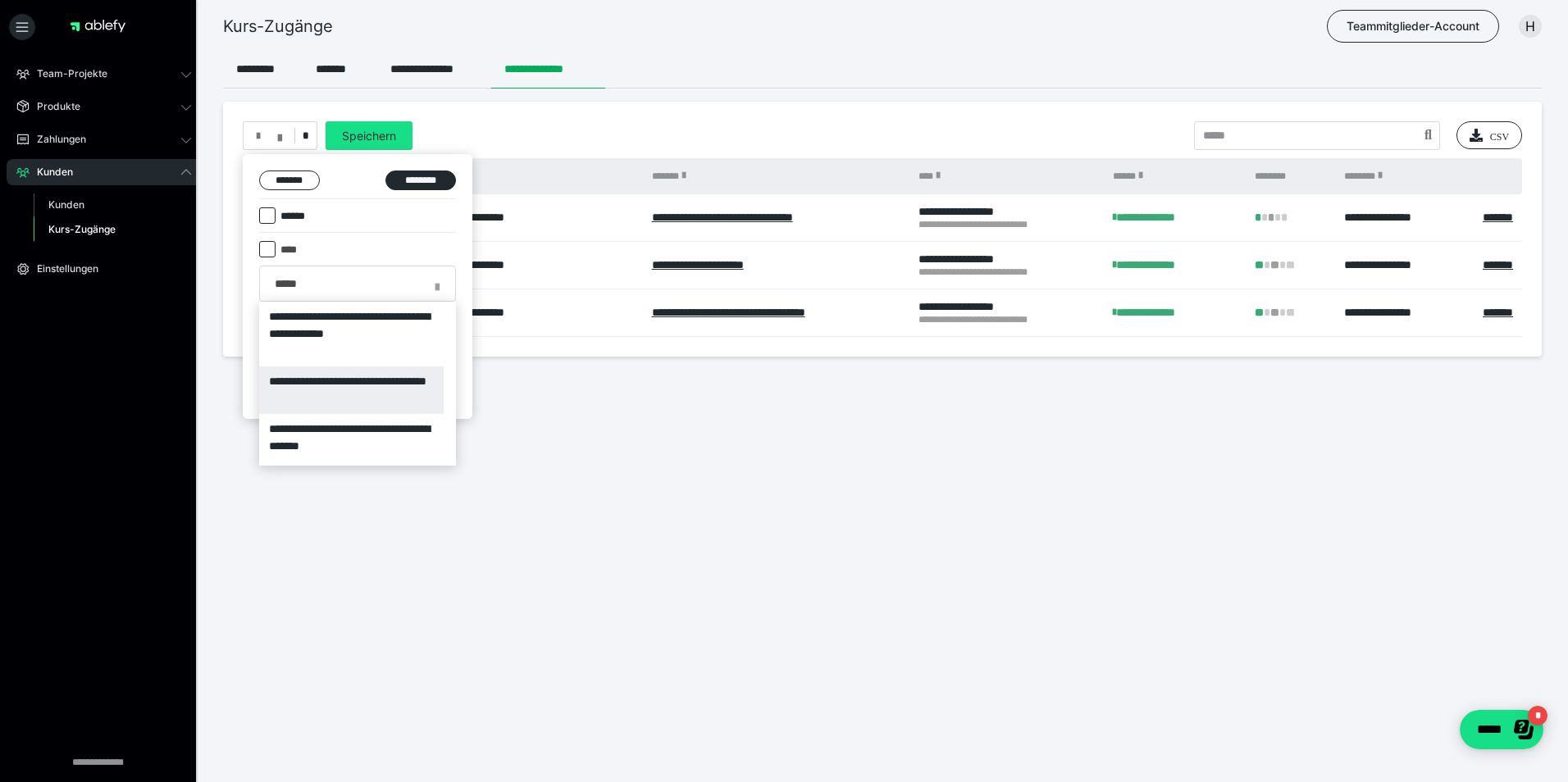 click on "**********" at bounding box center (351, 390) 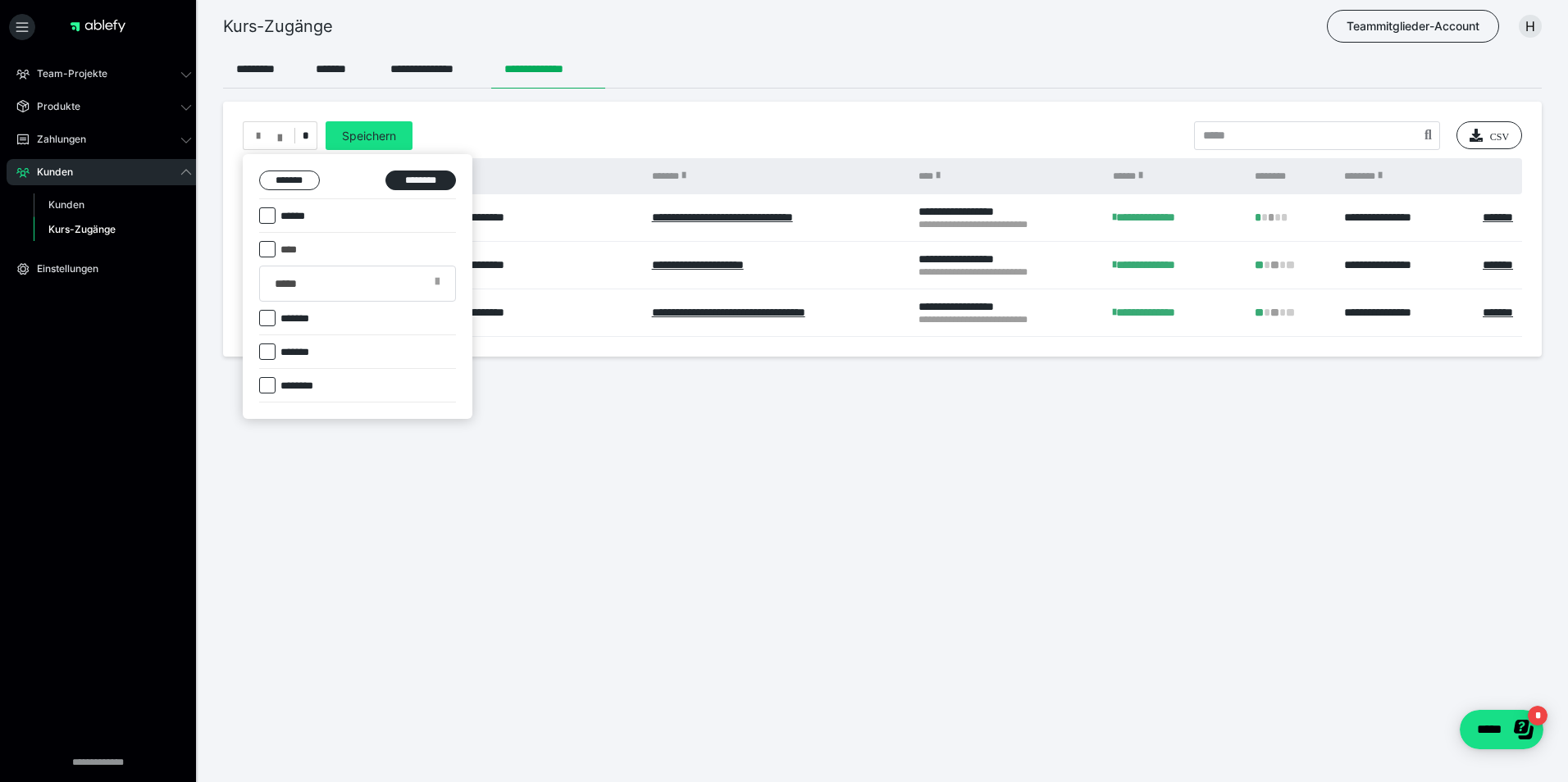 type 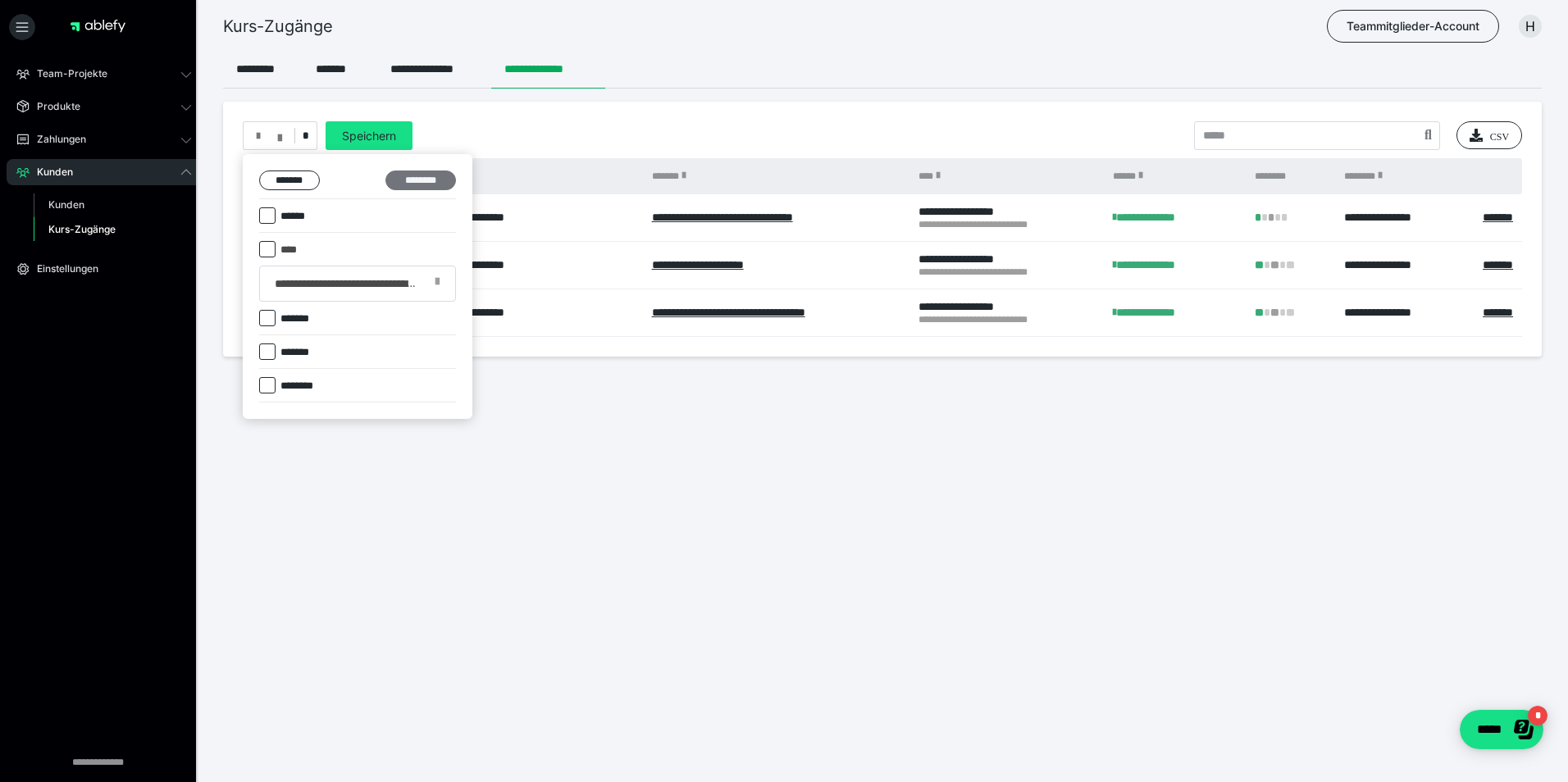 click on "********" at bounding box center (421, 180) 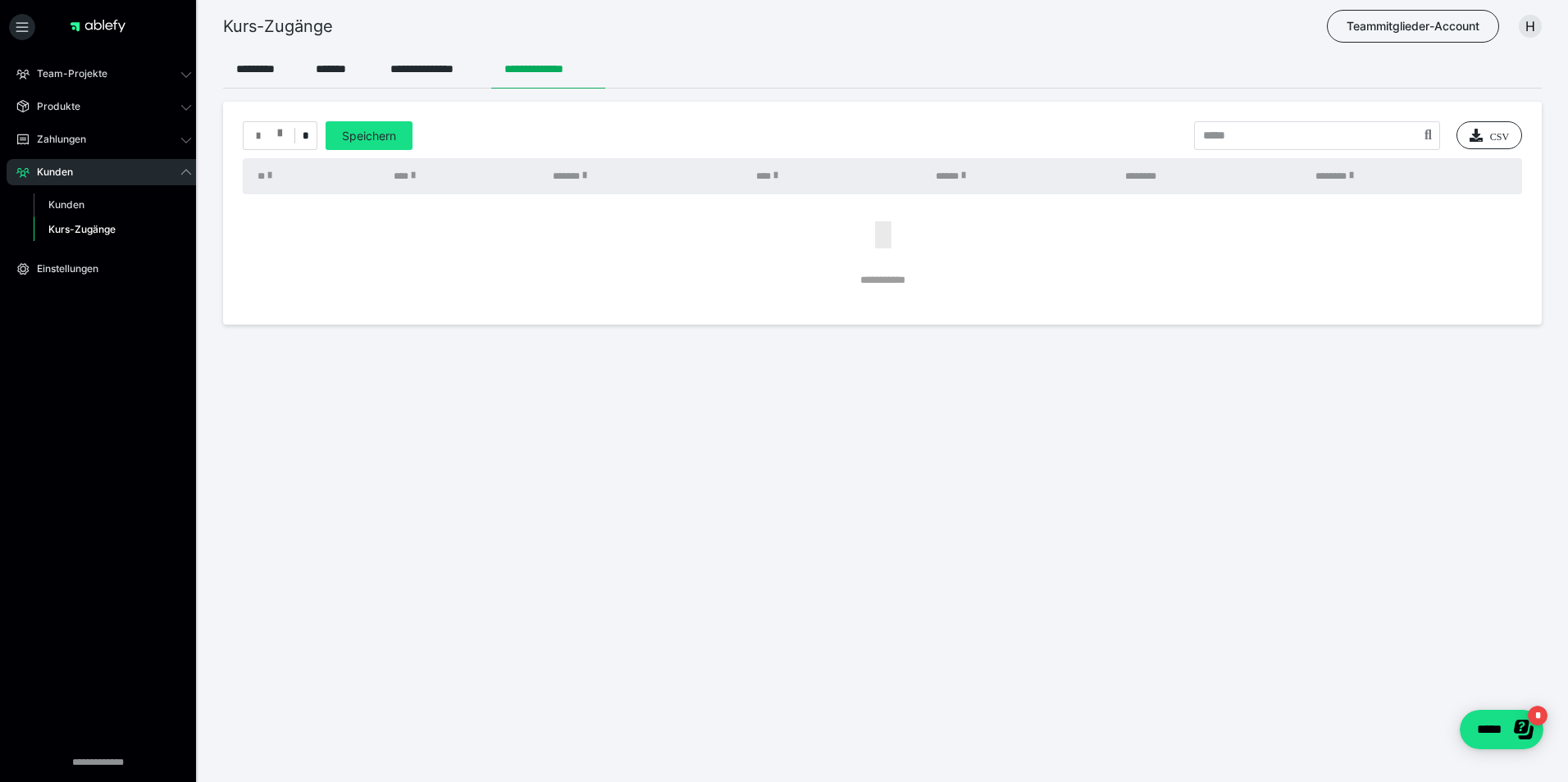 click at bounding box center (280, 130) 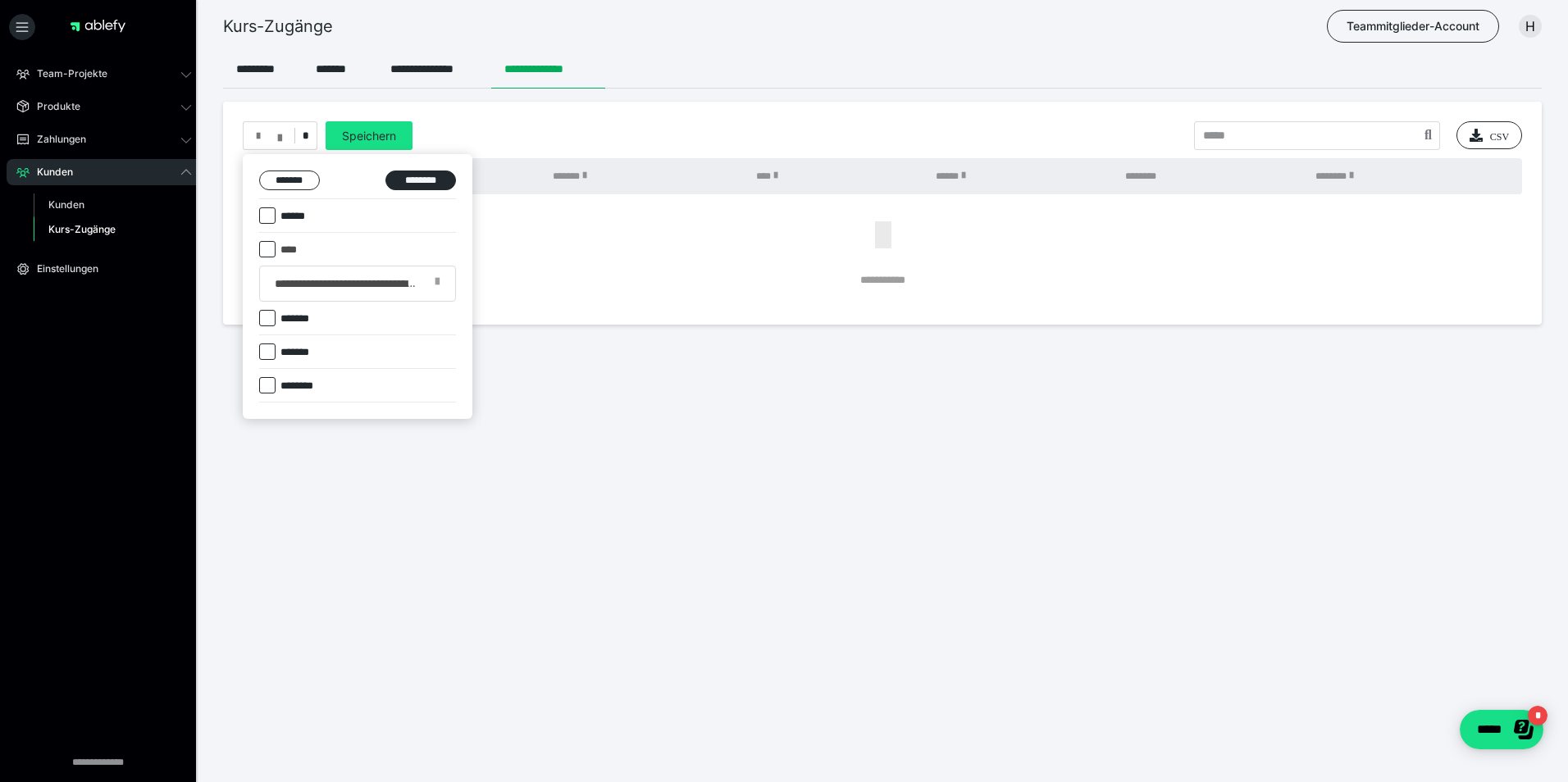 click on "****" at bounding box center (295, 250) 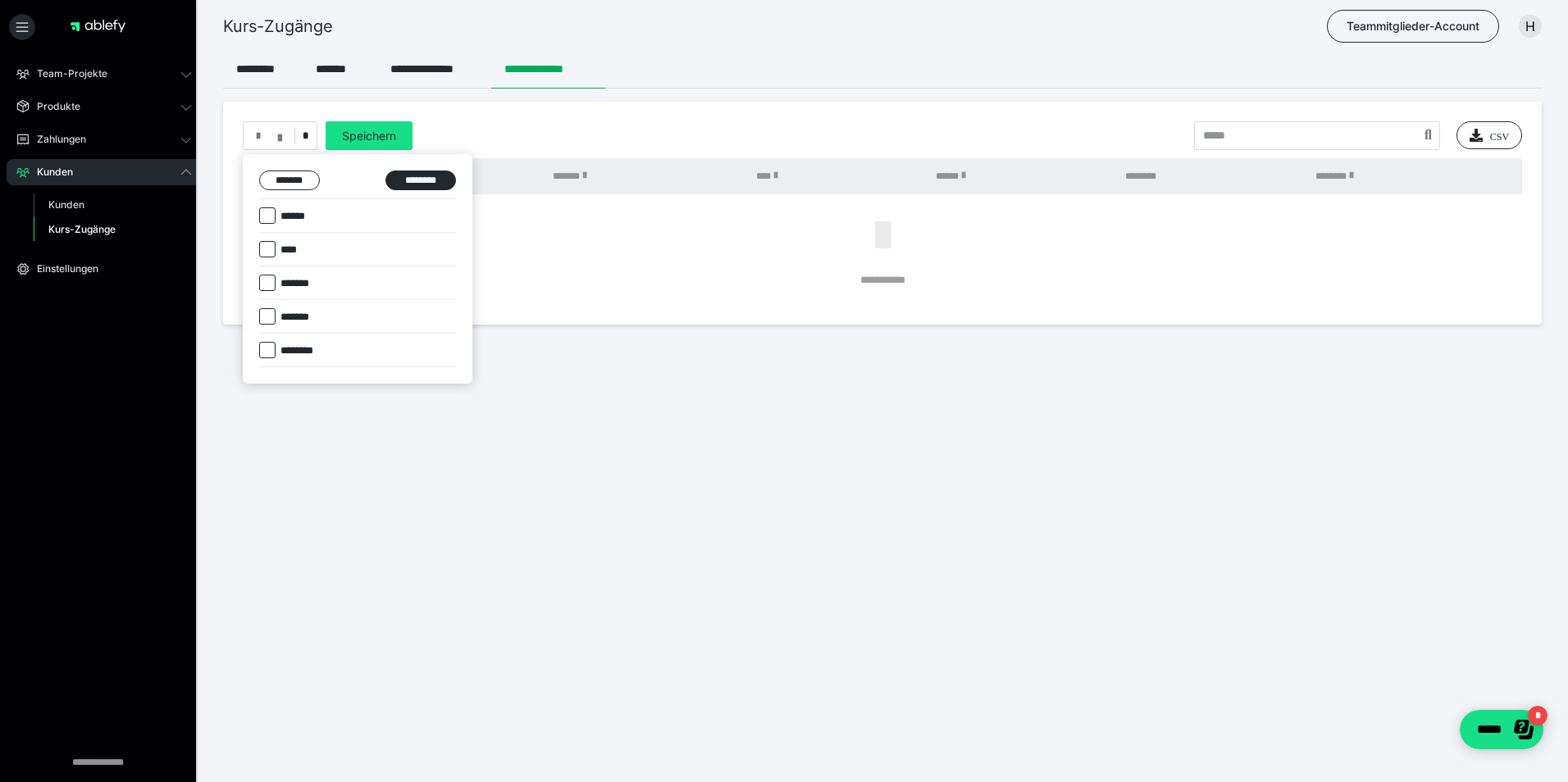 click on "****" at bounding box center [295, 250] 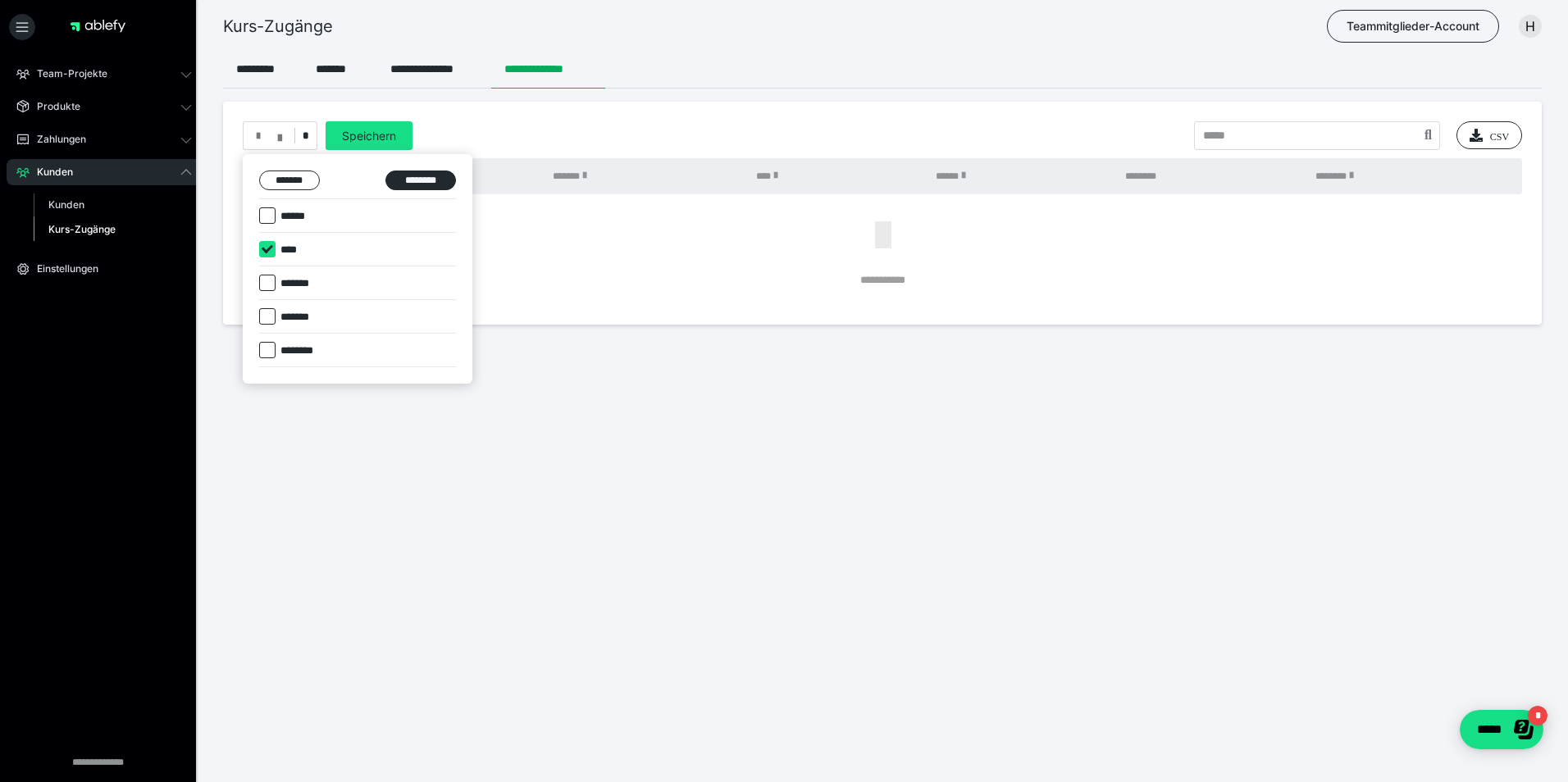 checkbox on "****" 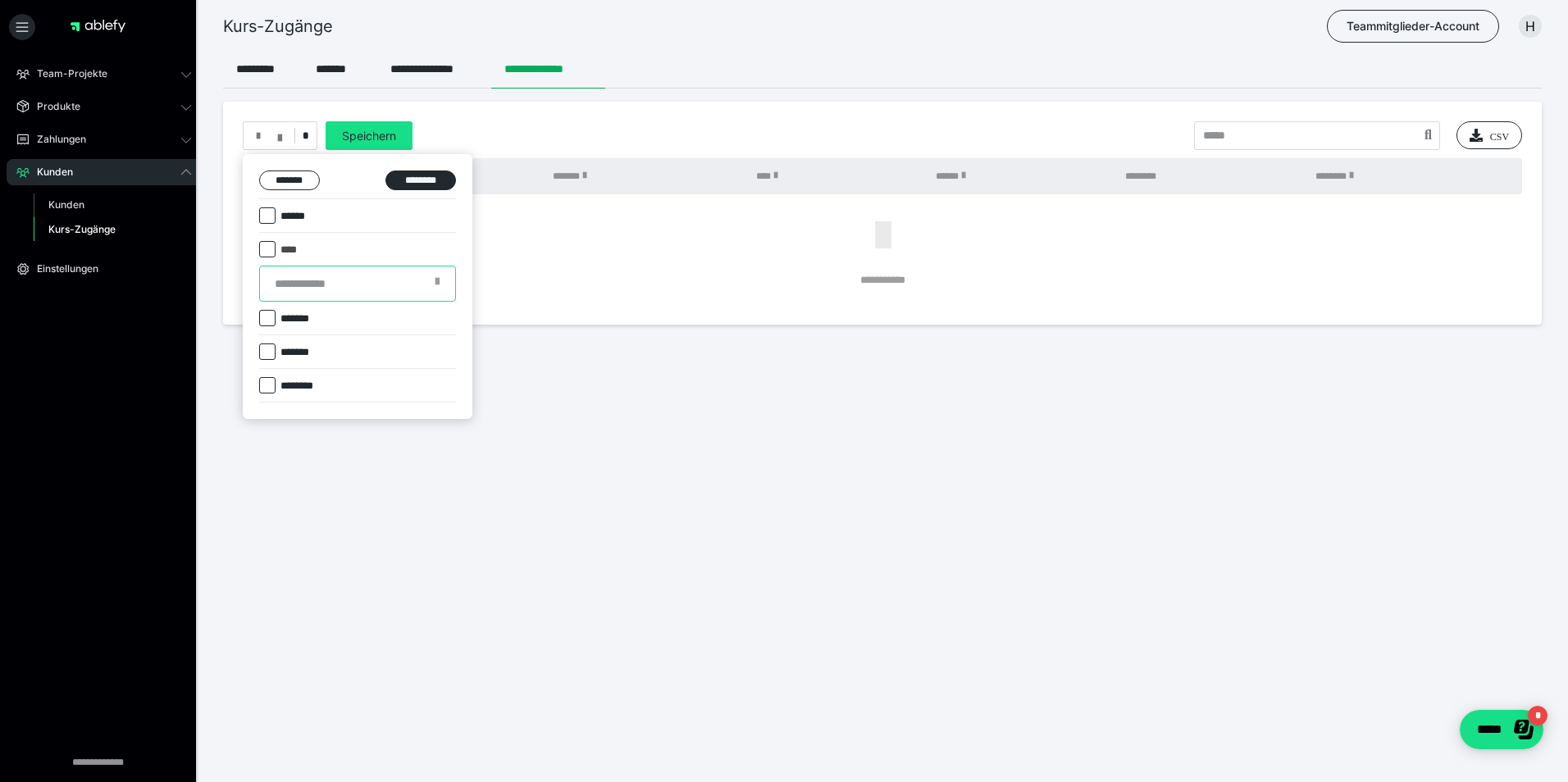 click at bounding box center [358, 284] 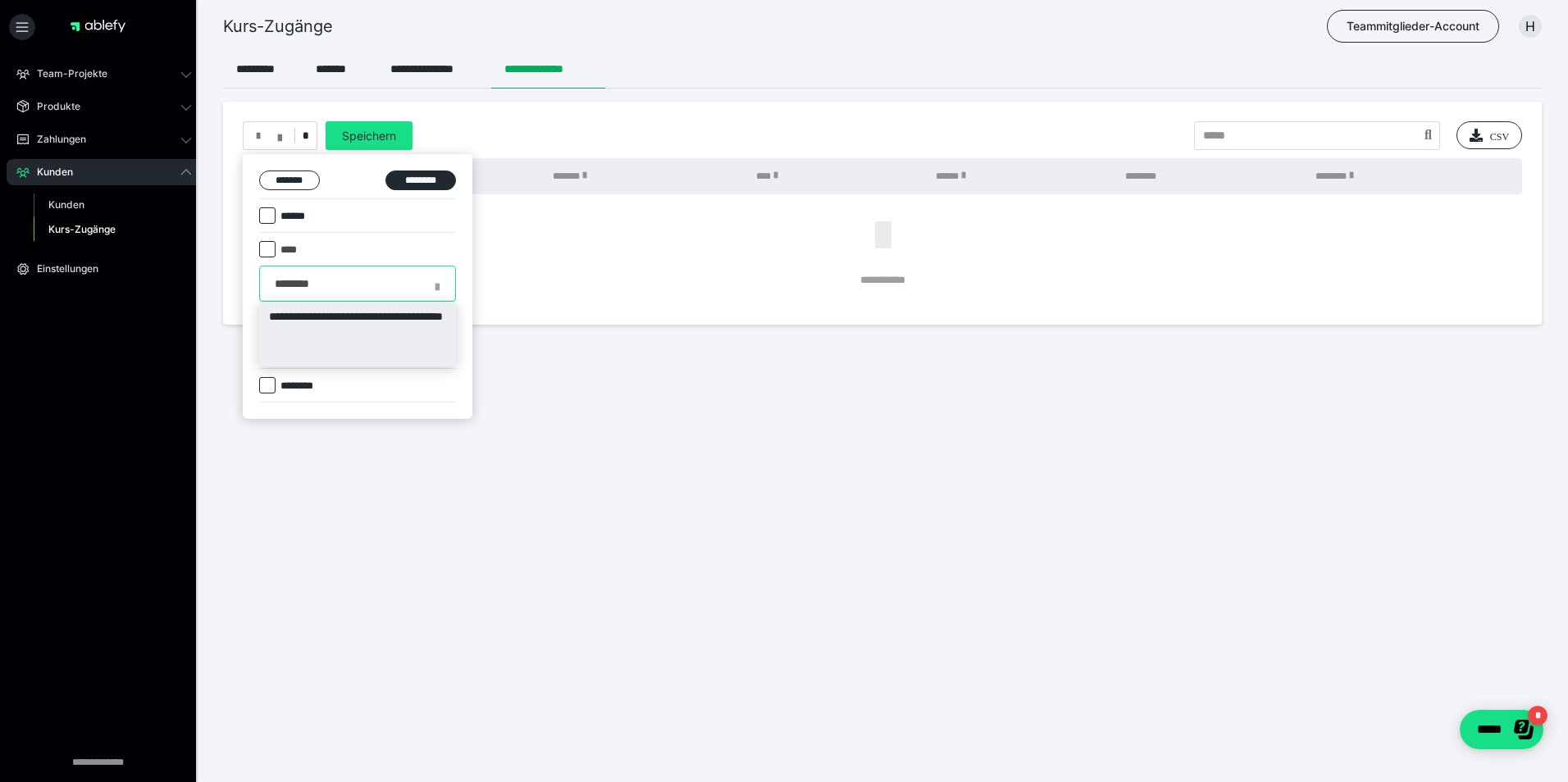 type on "********" 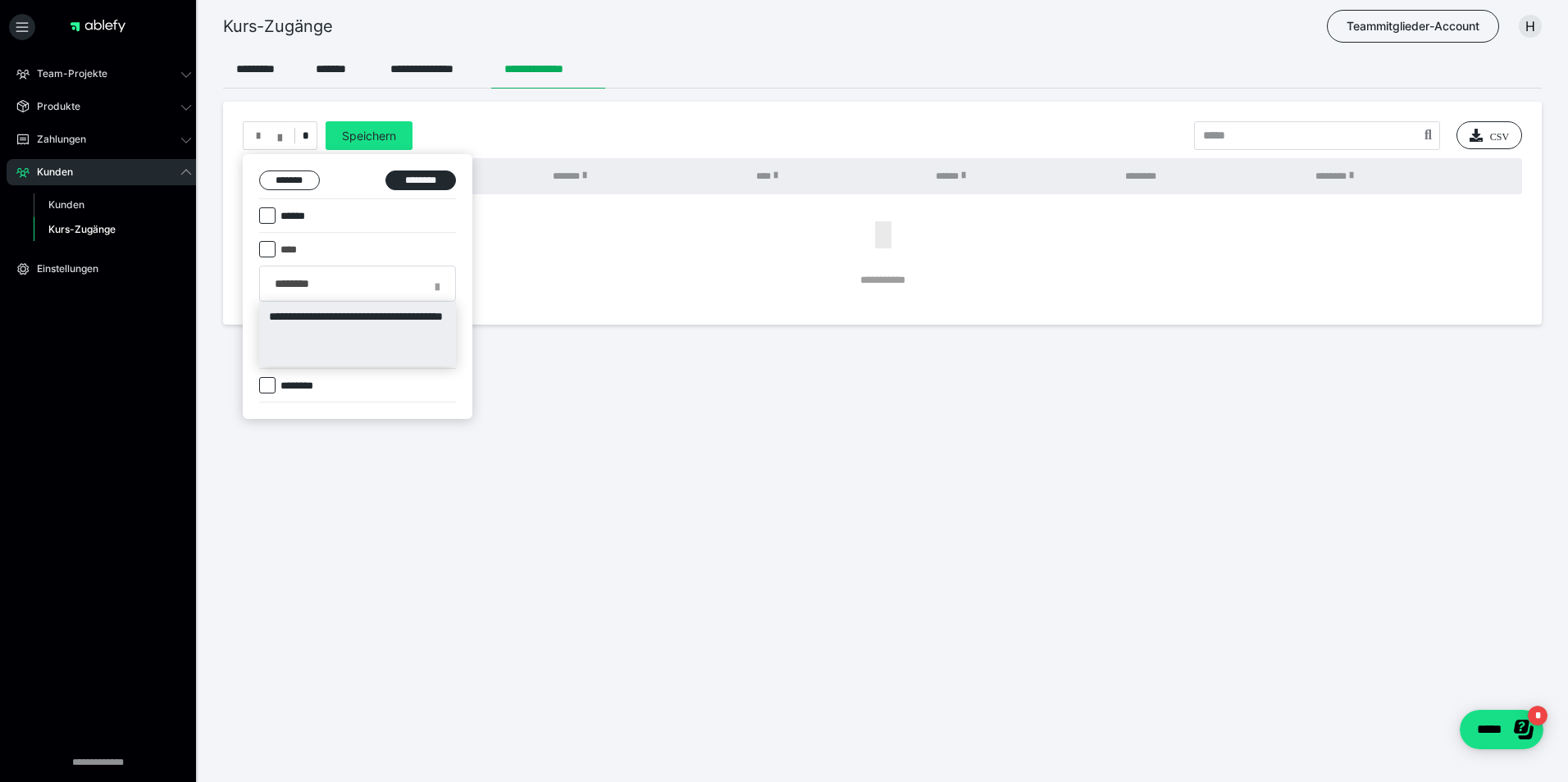 click on "**********" at bounding box center (358, 334) 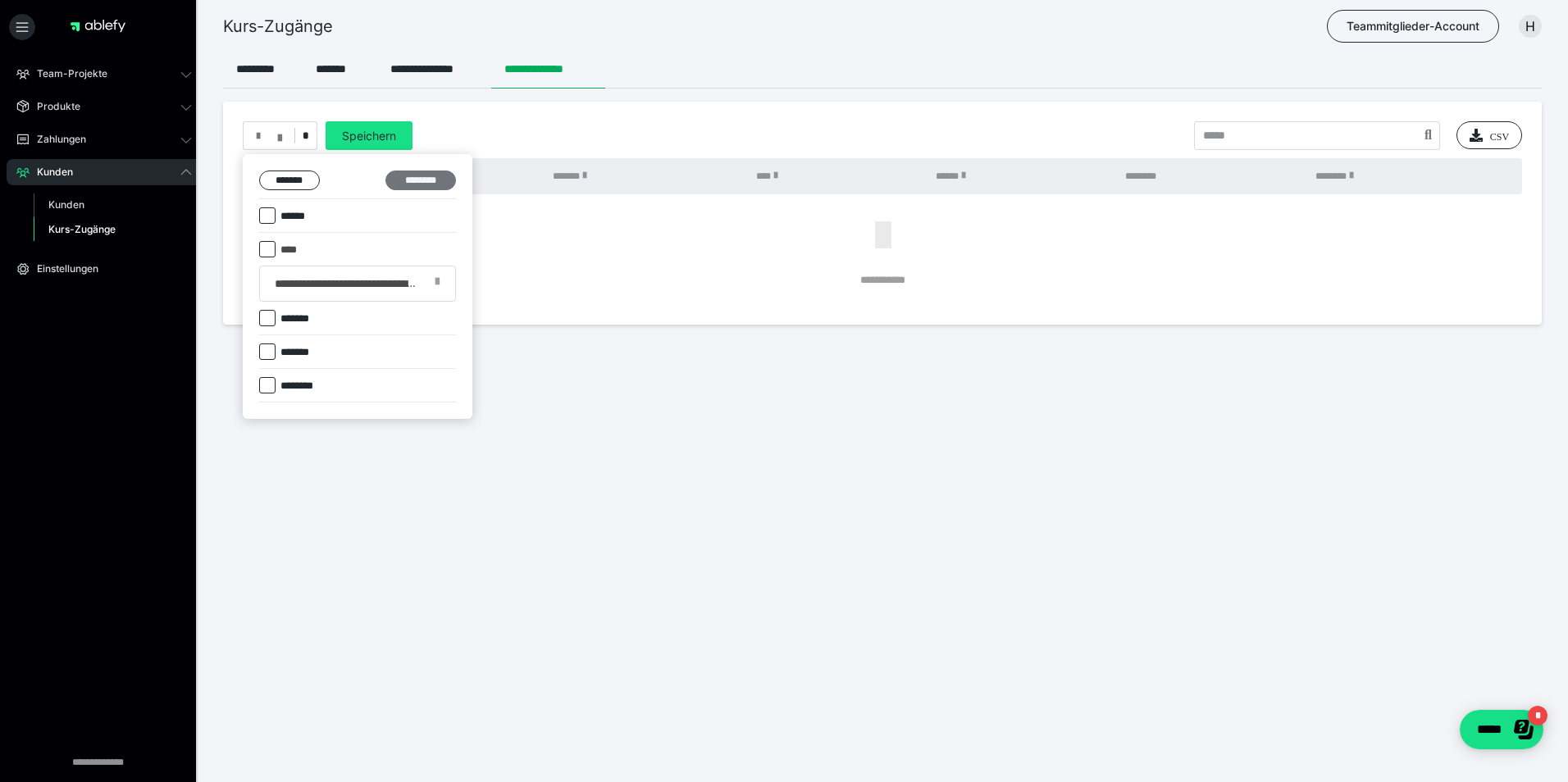 click on "********" at bounding box center [421, 180] 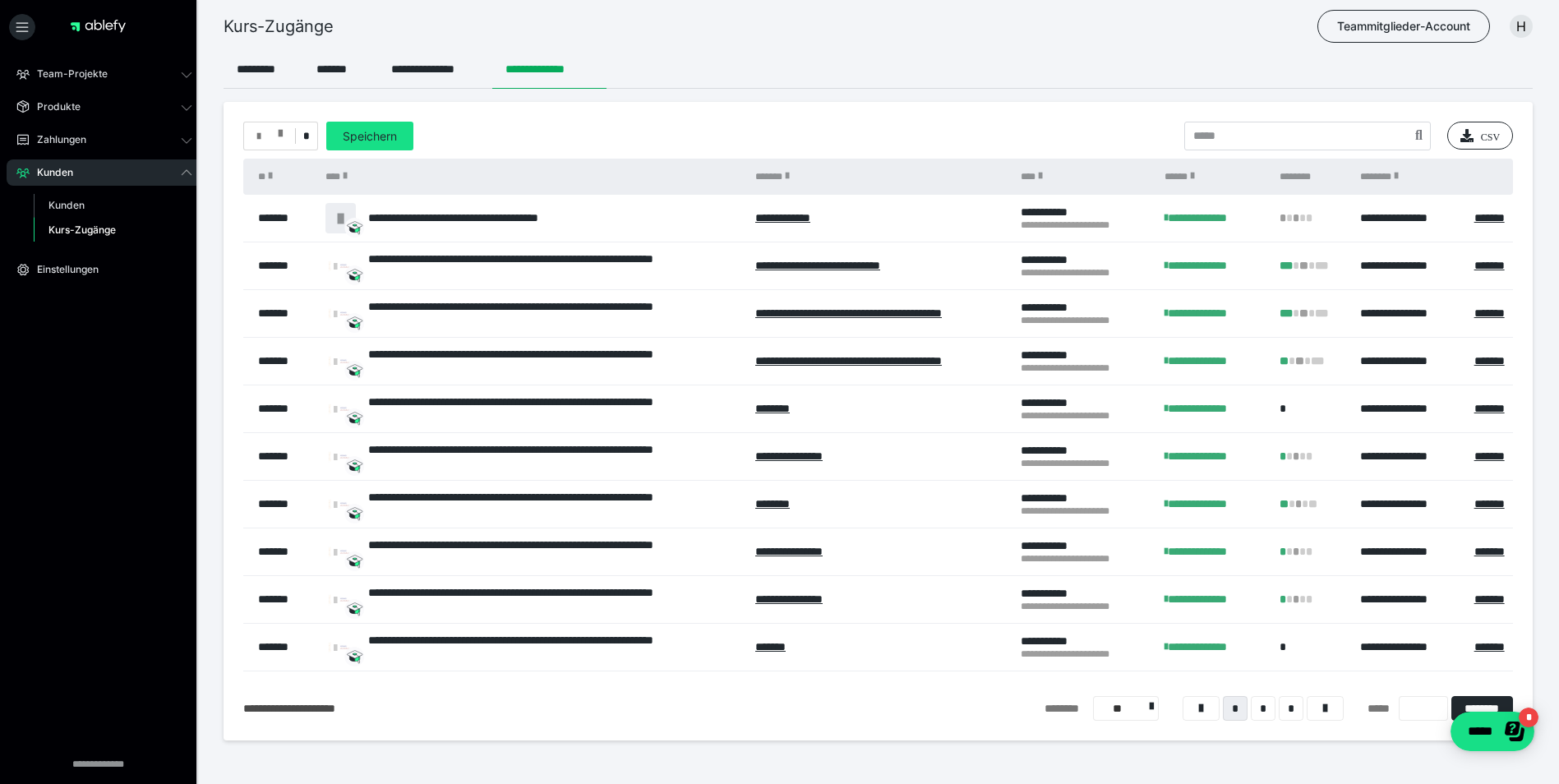 click at bounding box center (280, 130) 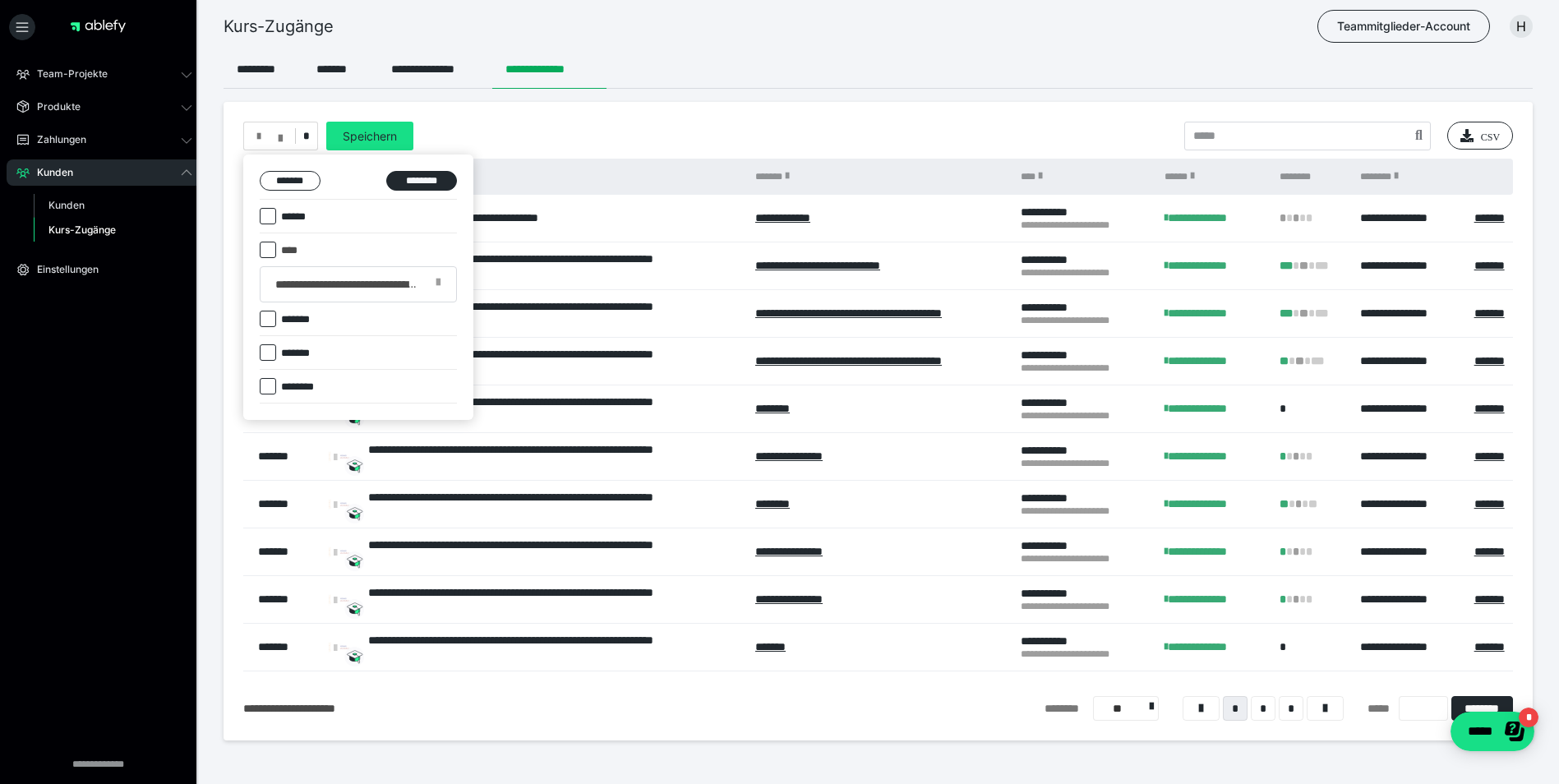 click on "****" at bounding box center (296, 251) 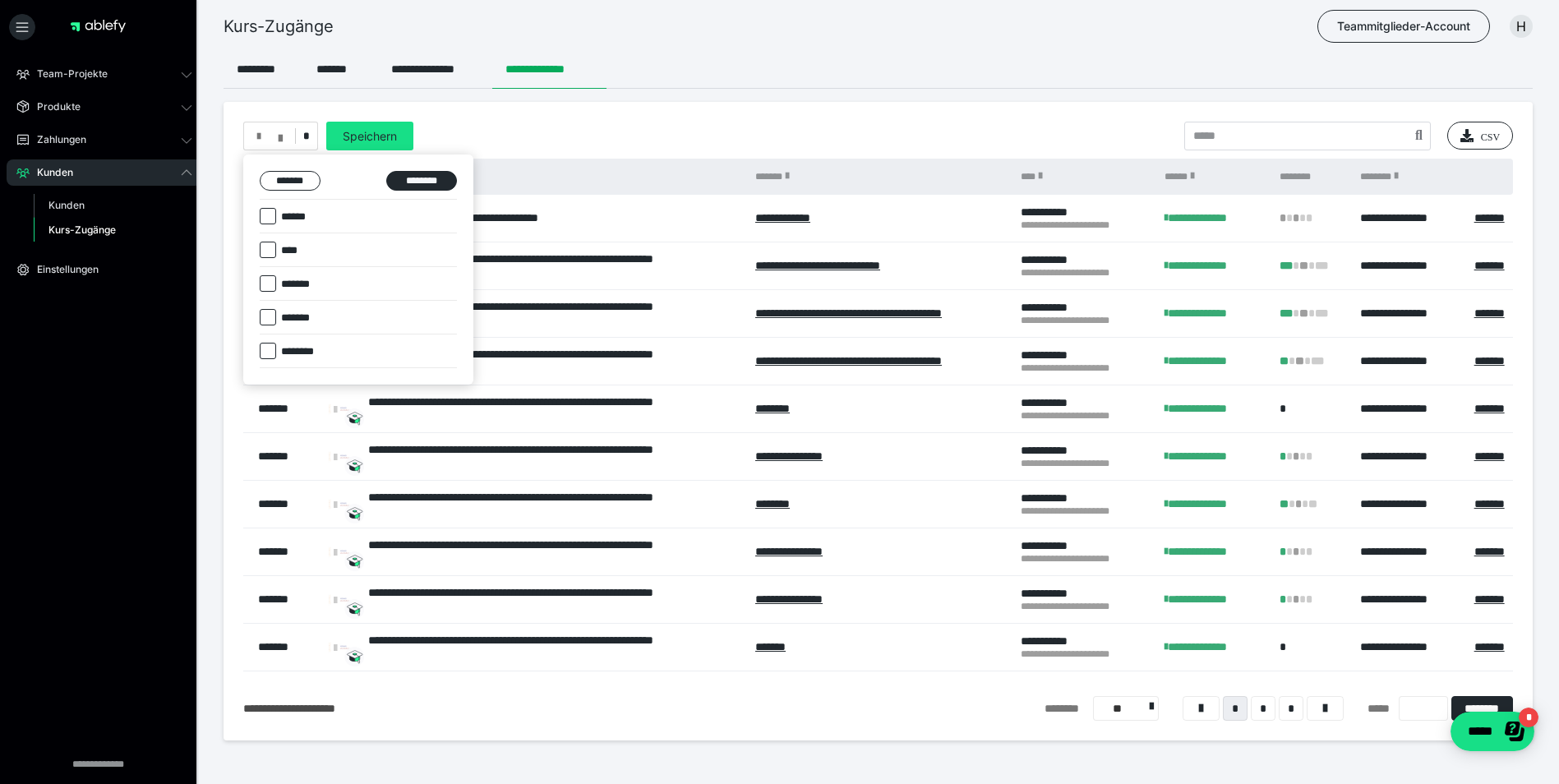 click on "****" at bounding box center [296, 251] 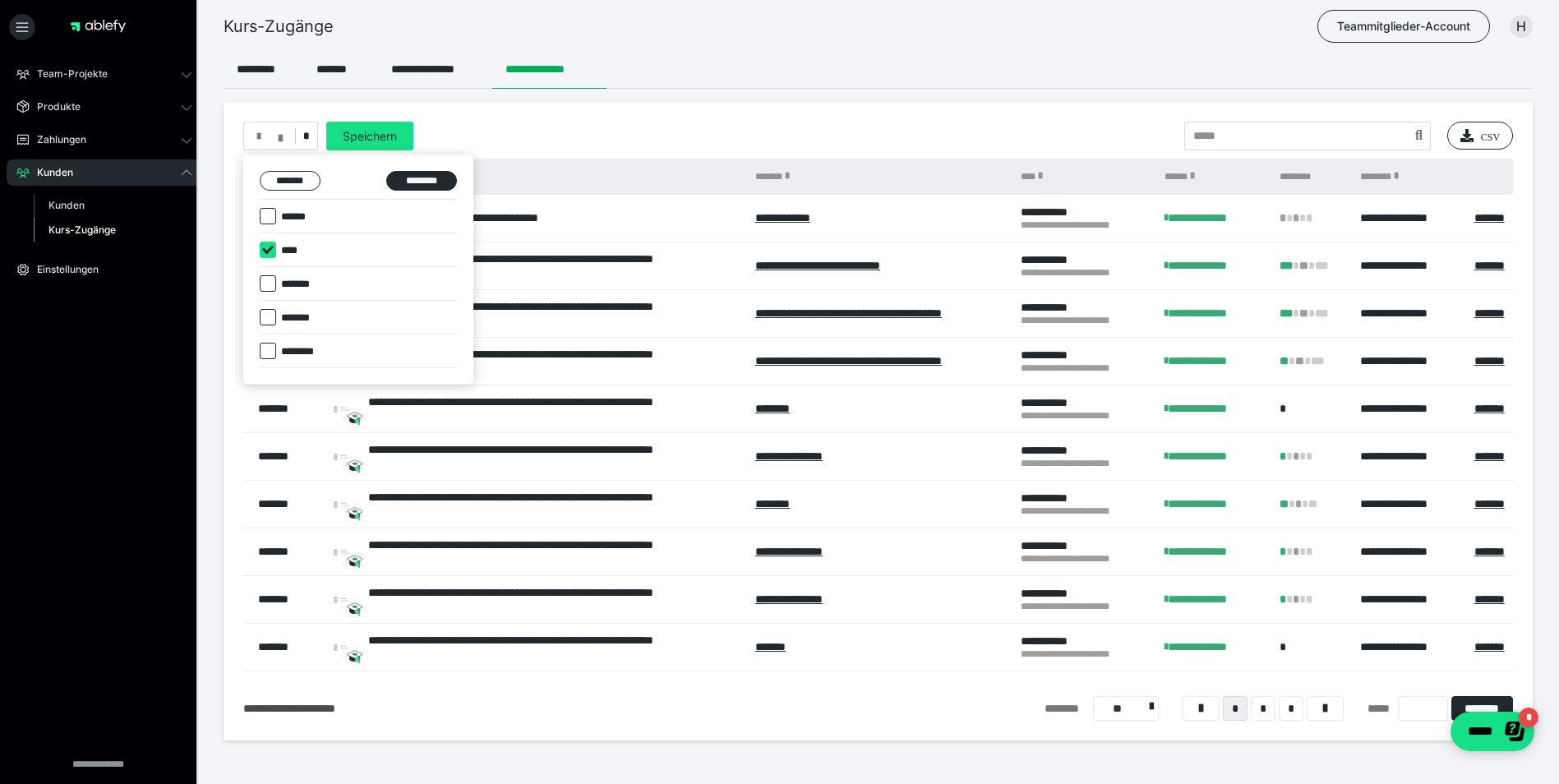 checkbox on "****" 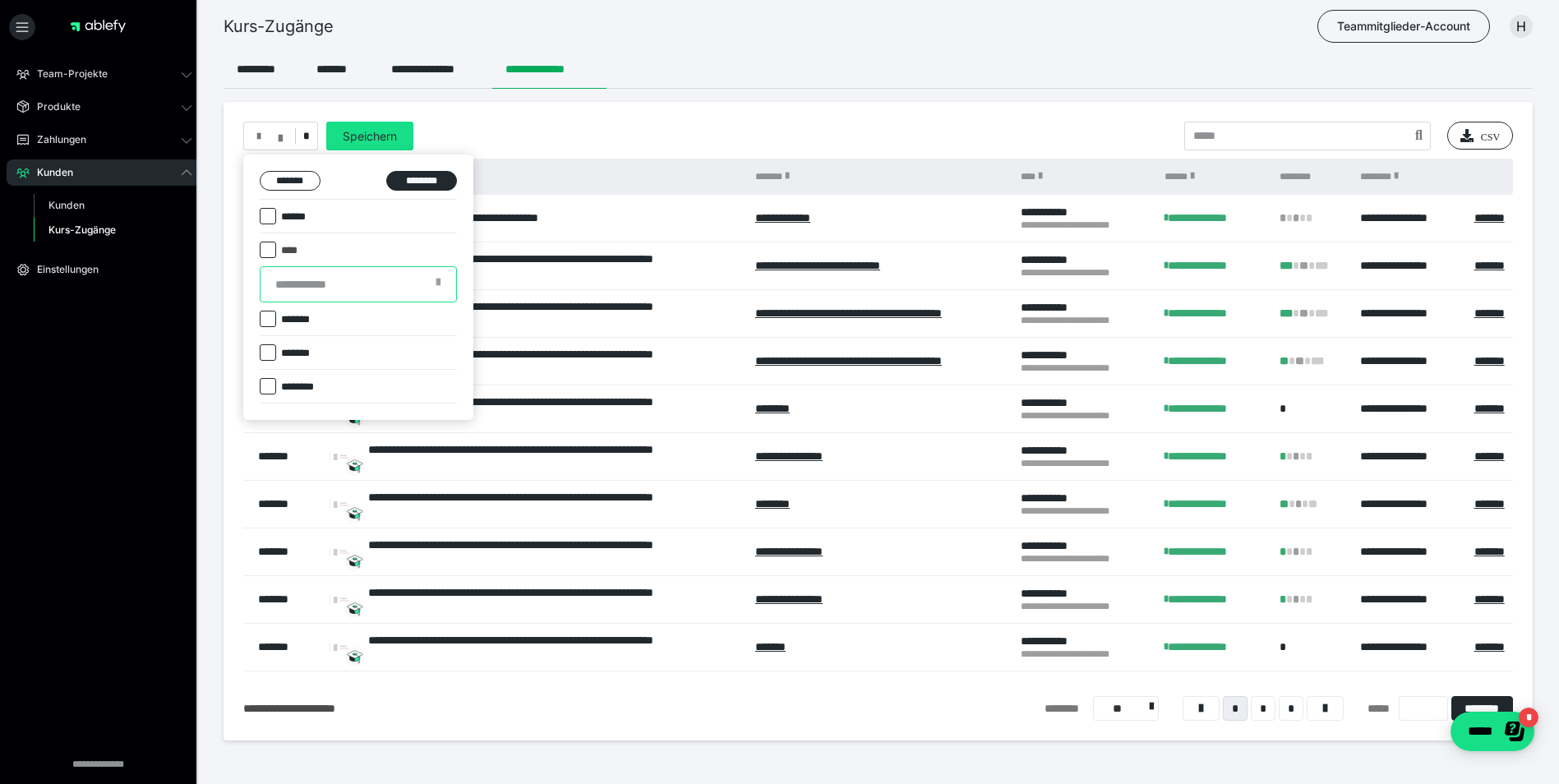click at bounding box center (358, 284) 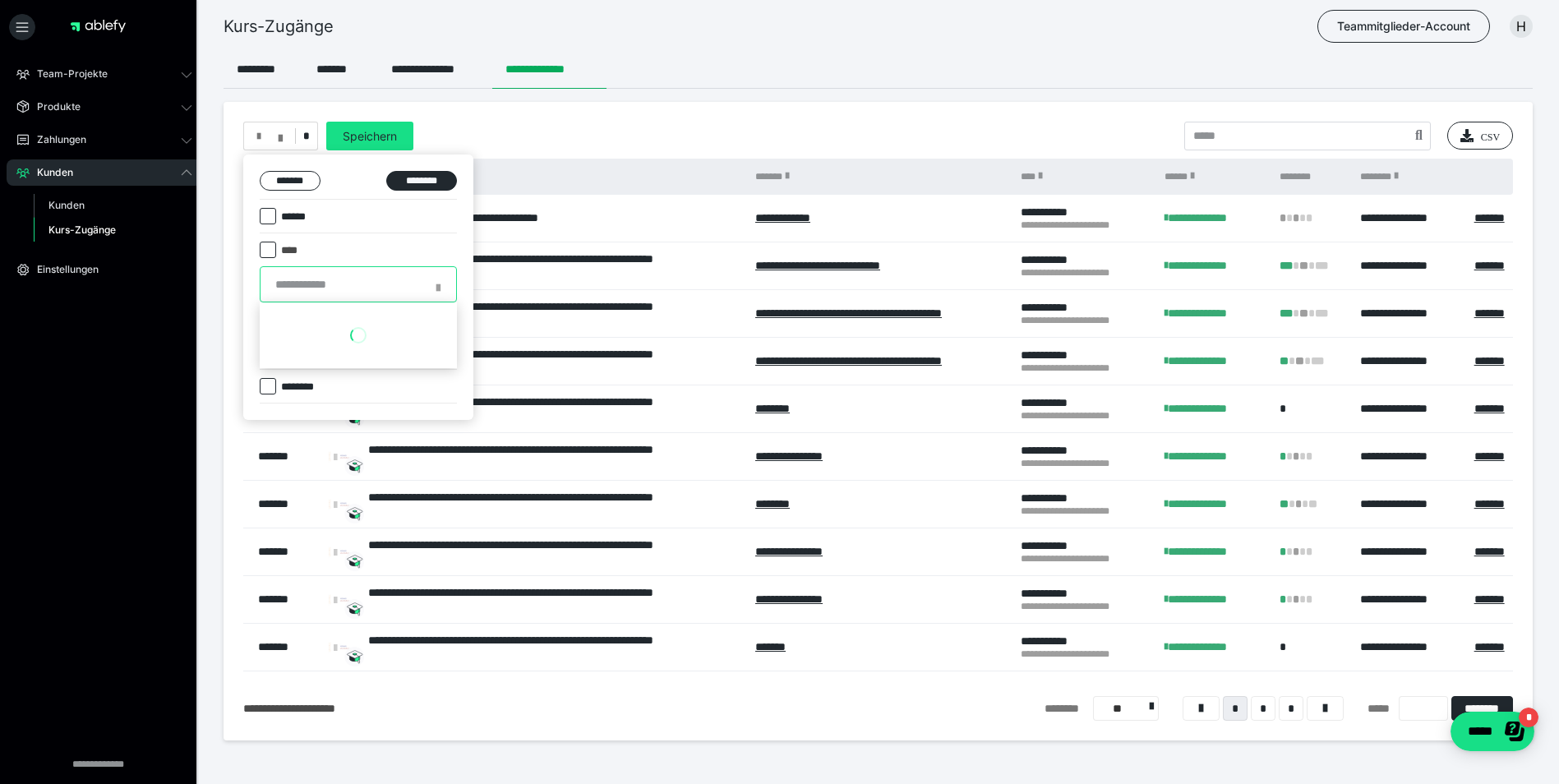 paste on "**********" 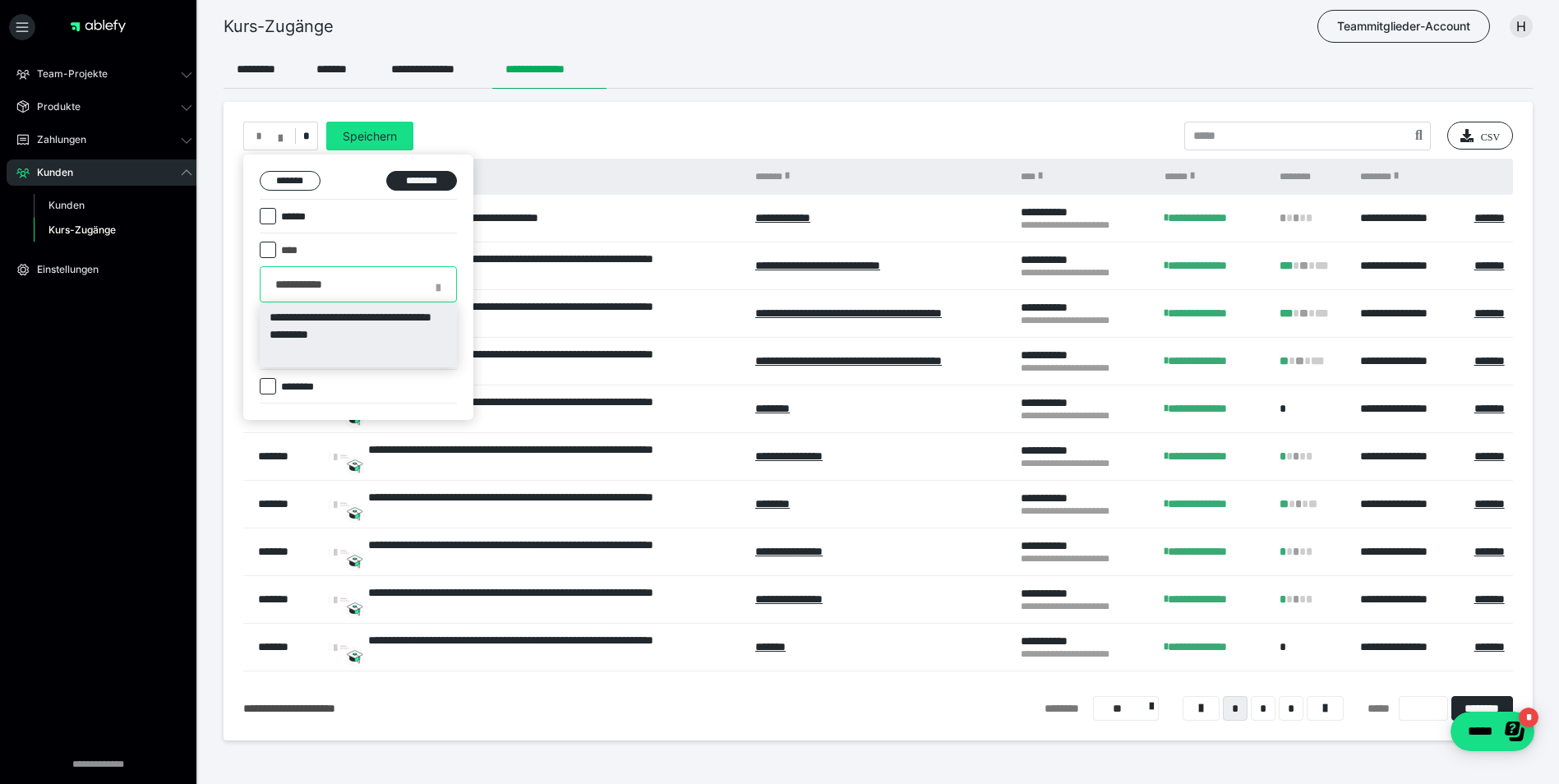 type on "**********" 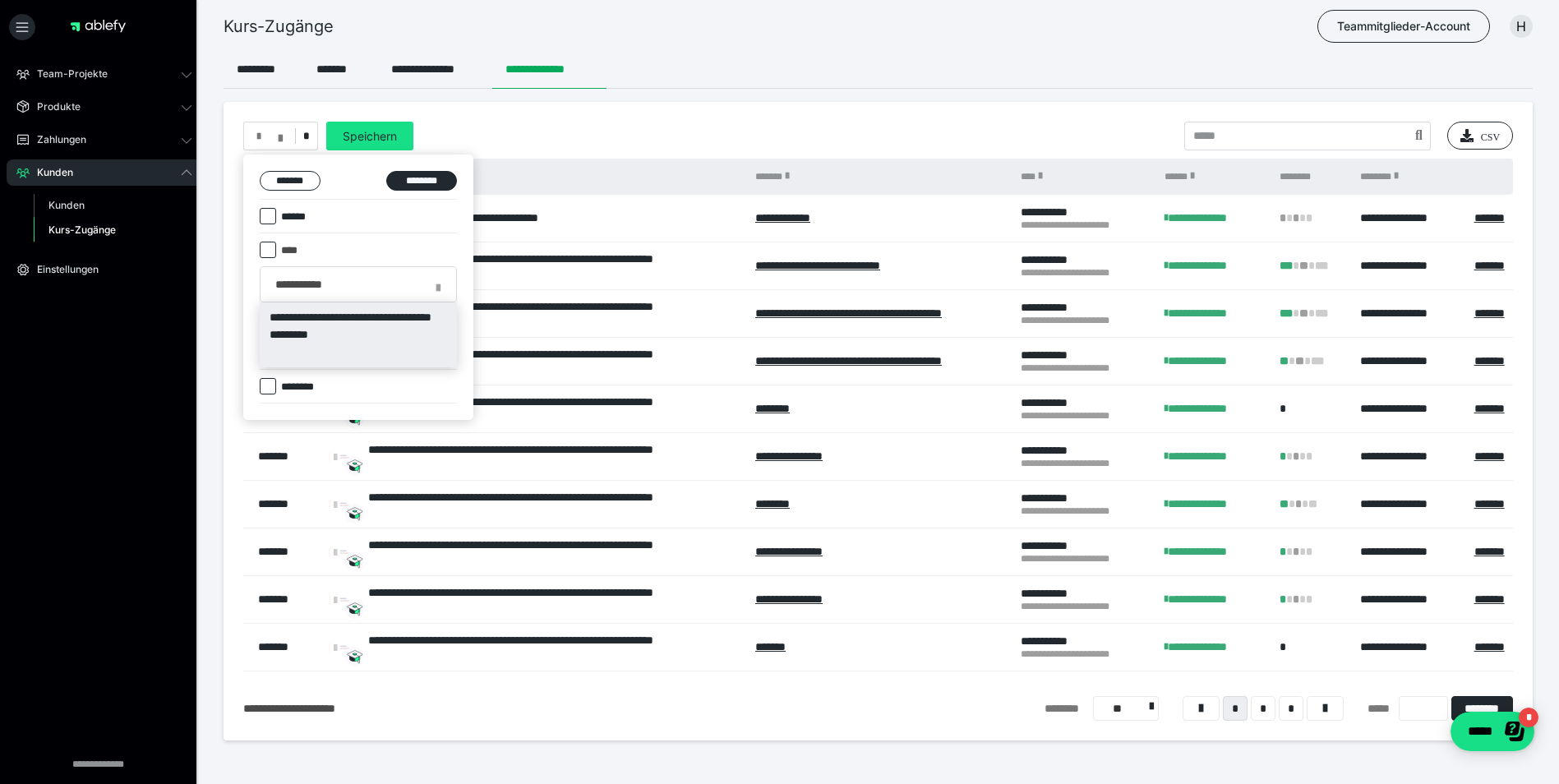 click on "**********" at bounding box center (358, 334) 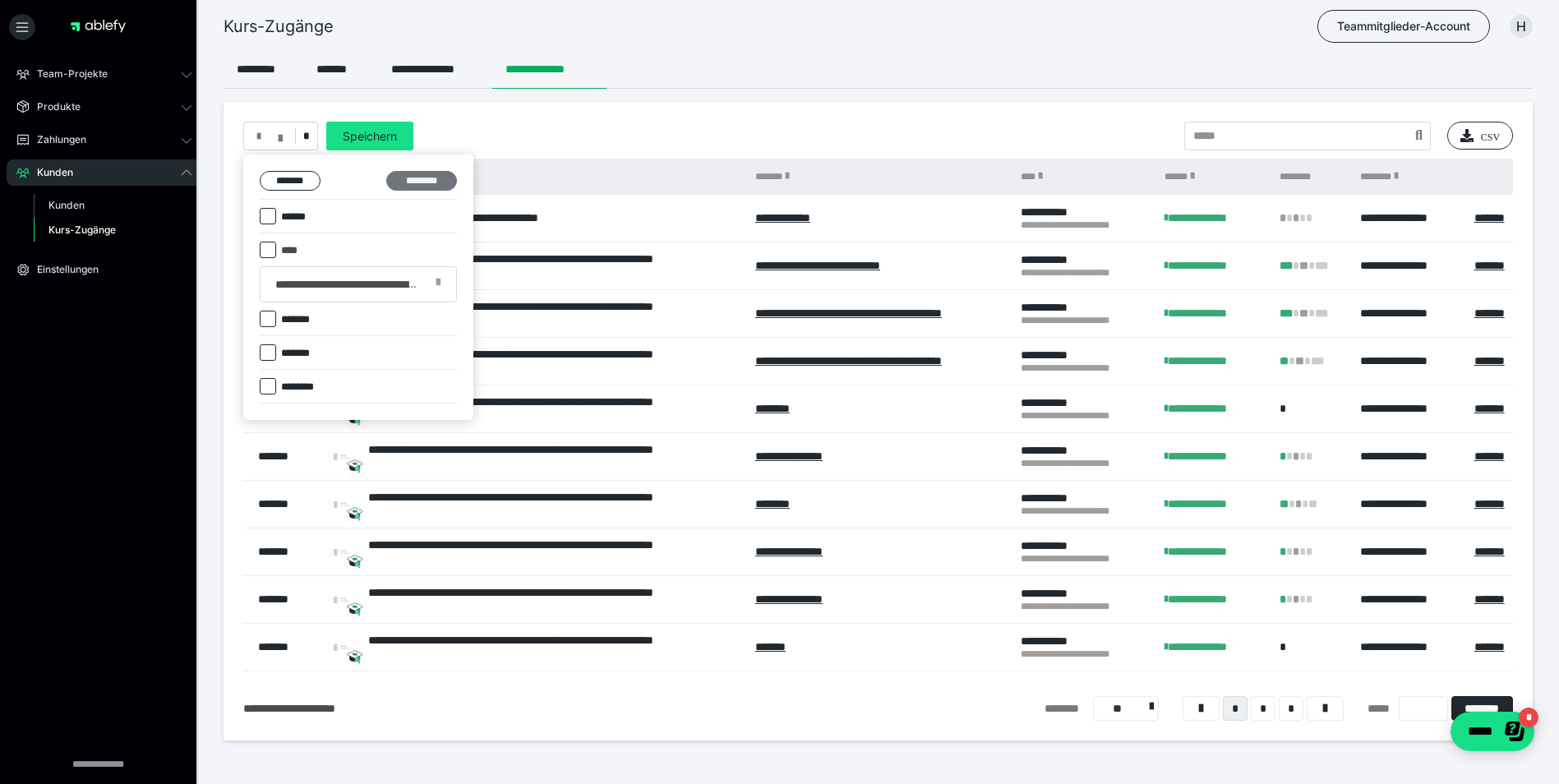 click on "********" at bounding box center [422, 181] 